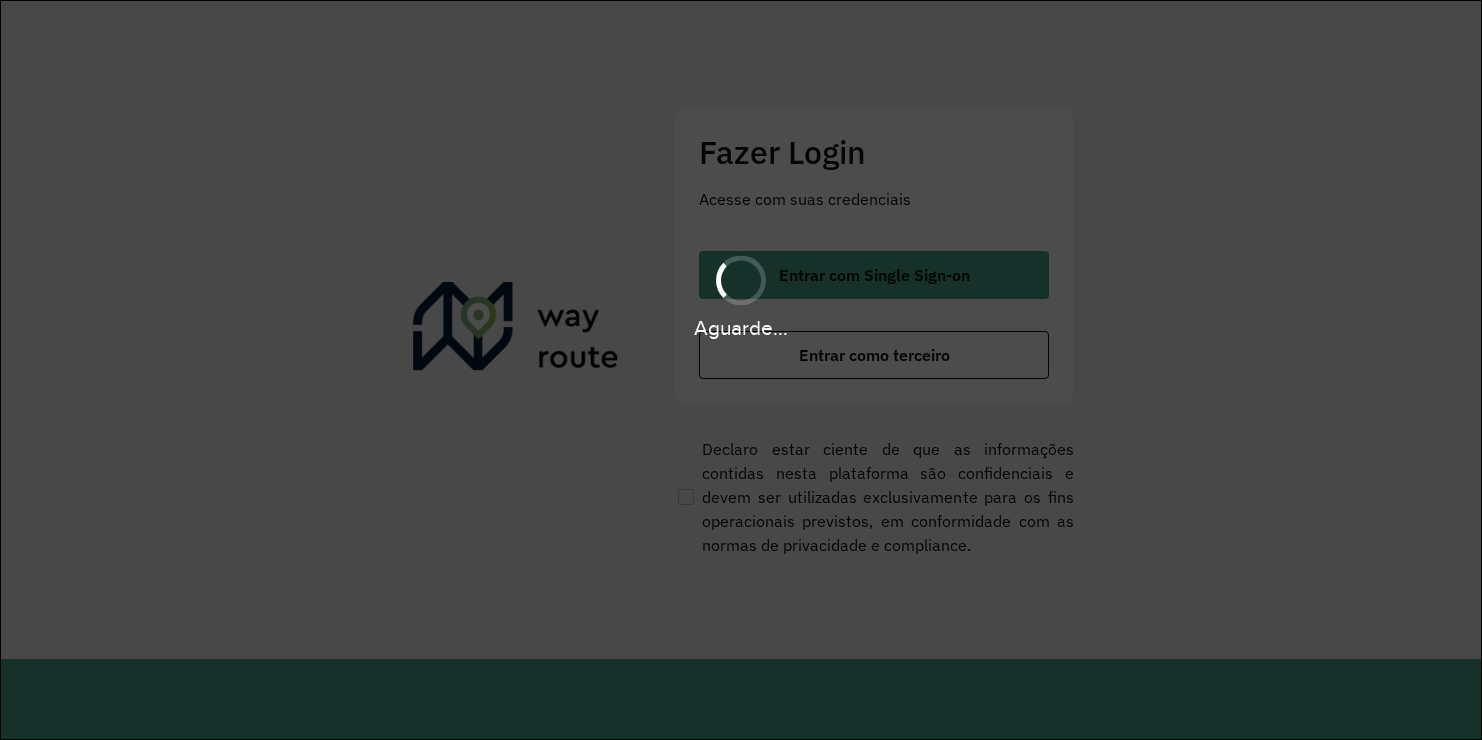 scroll, scrollTop: 0, scrollLeft: 0, axis: both 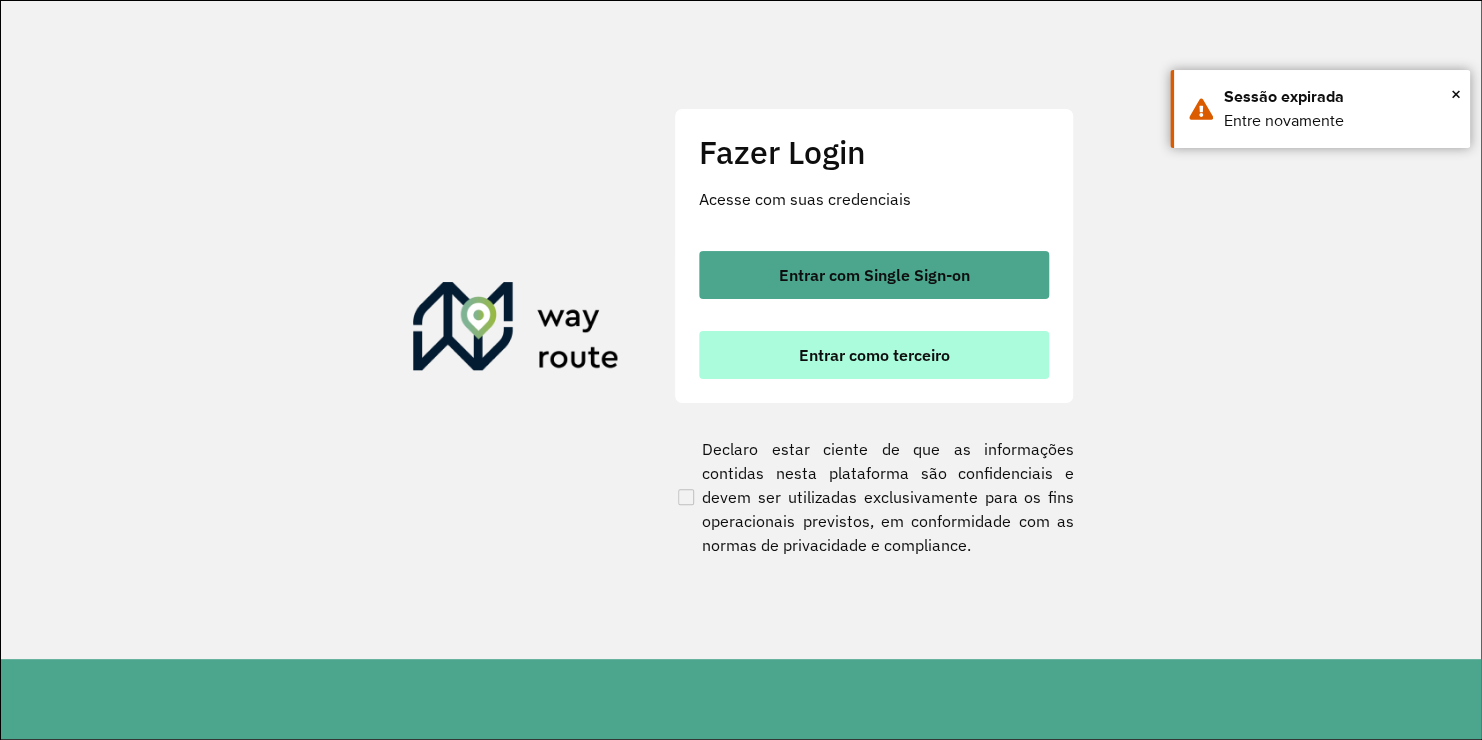 click on "Entrar como terceiro" at bounding box center [874, 355] 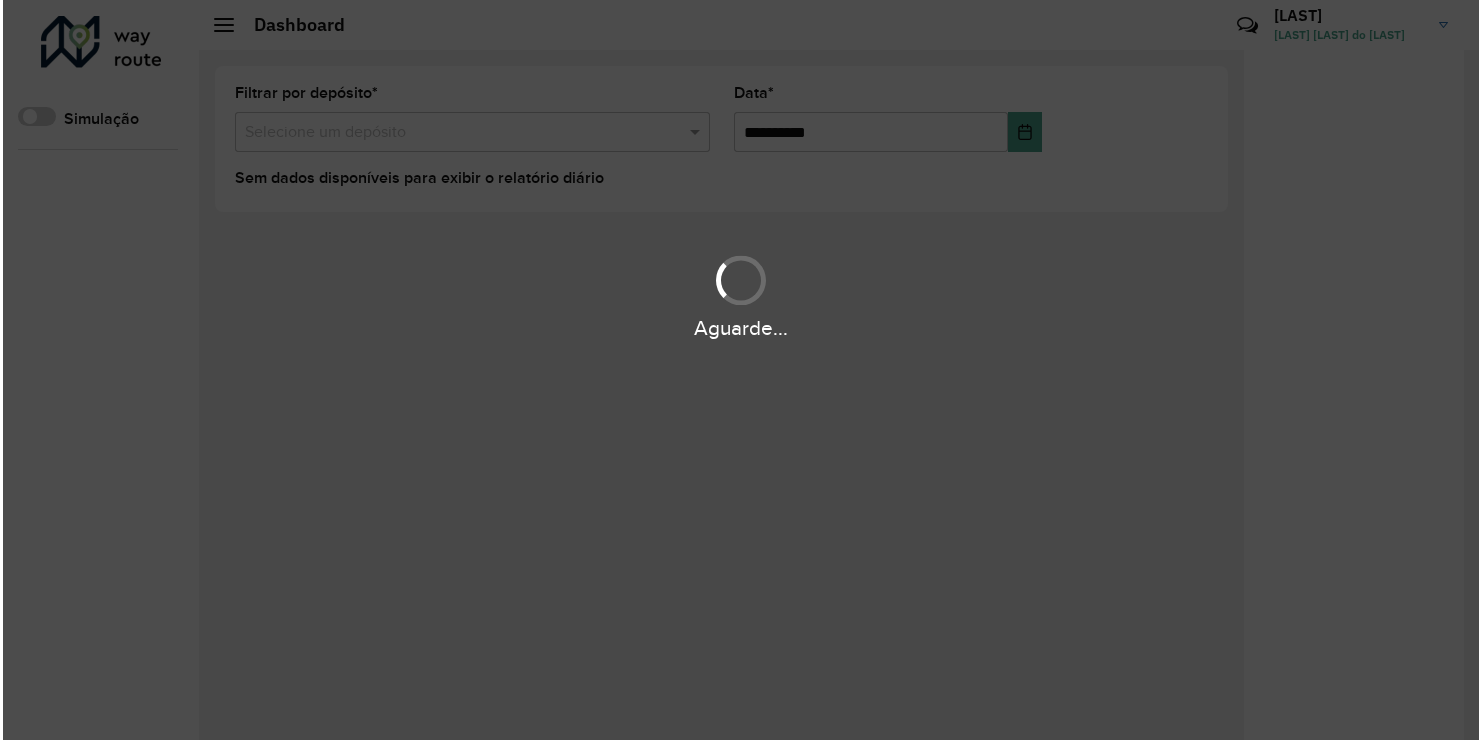 scroll, scrollTop: 0, scrollLeft: 0, axis: both 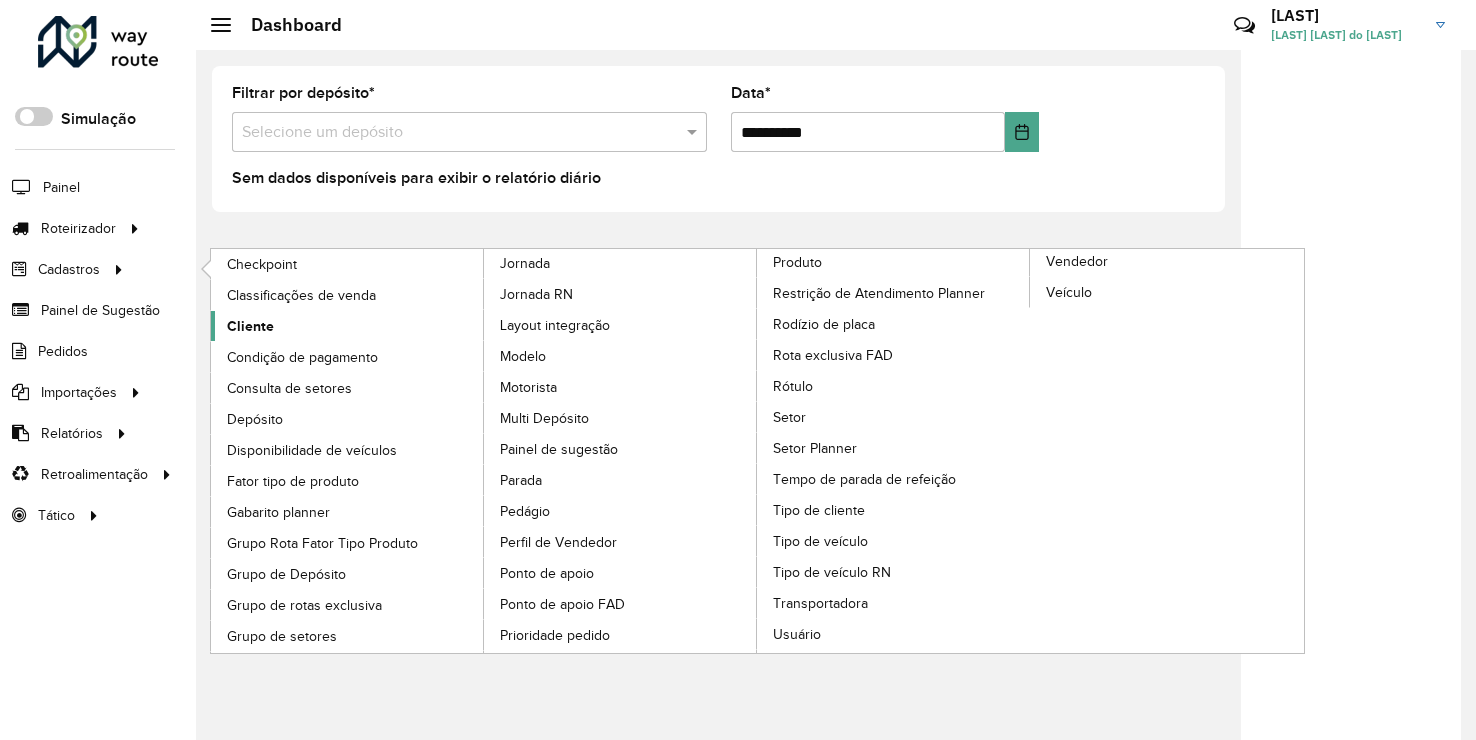 click on "Cliente" 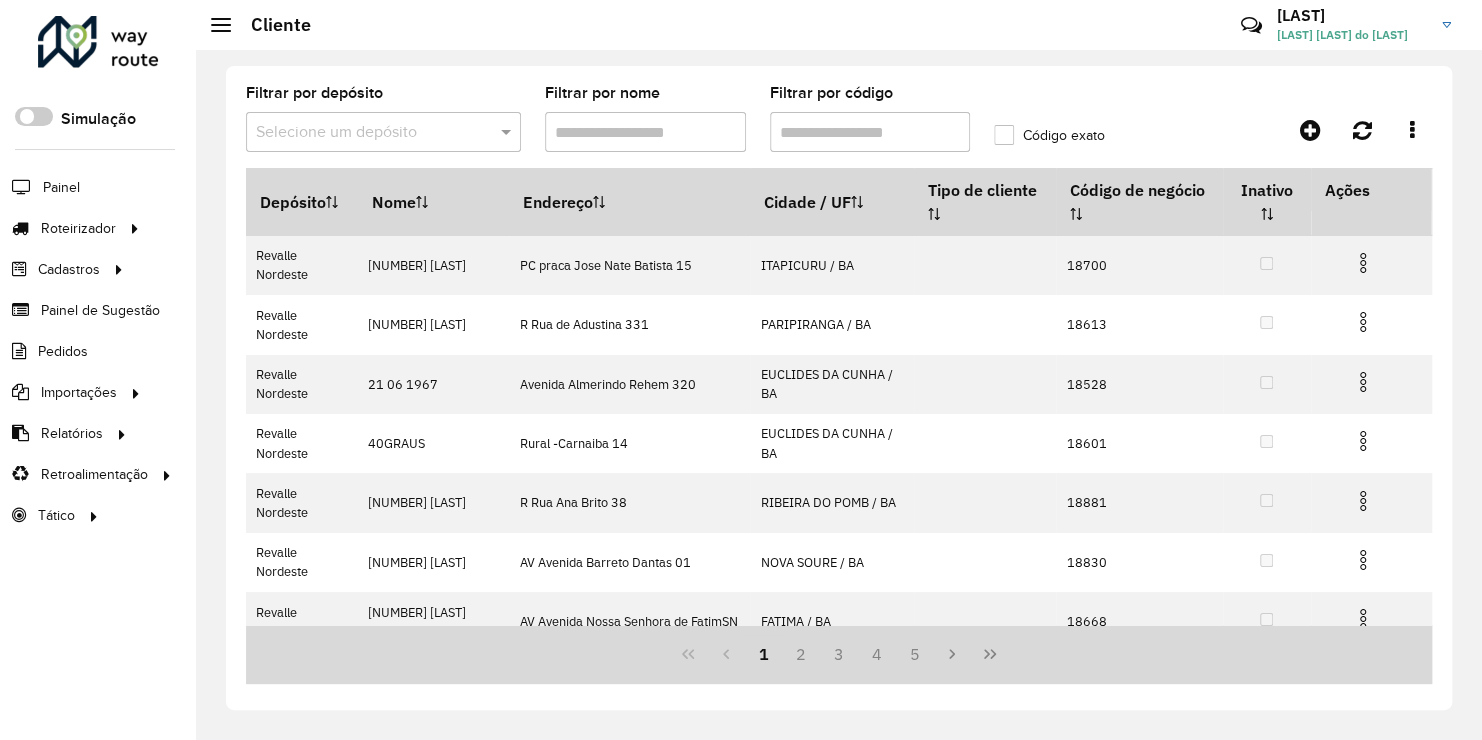 click on "Filtrar por código" at bounding box center [870, 132] 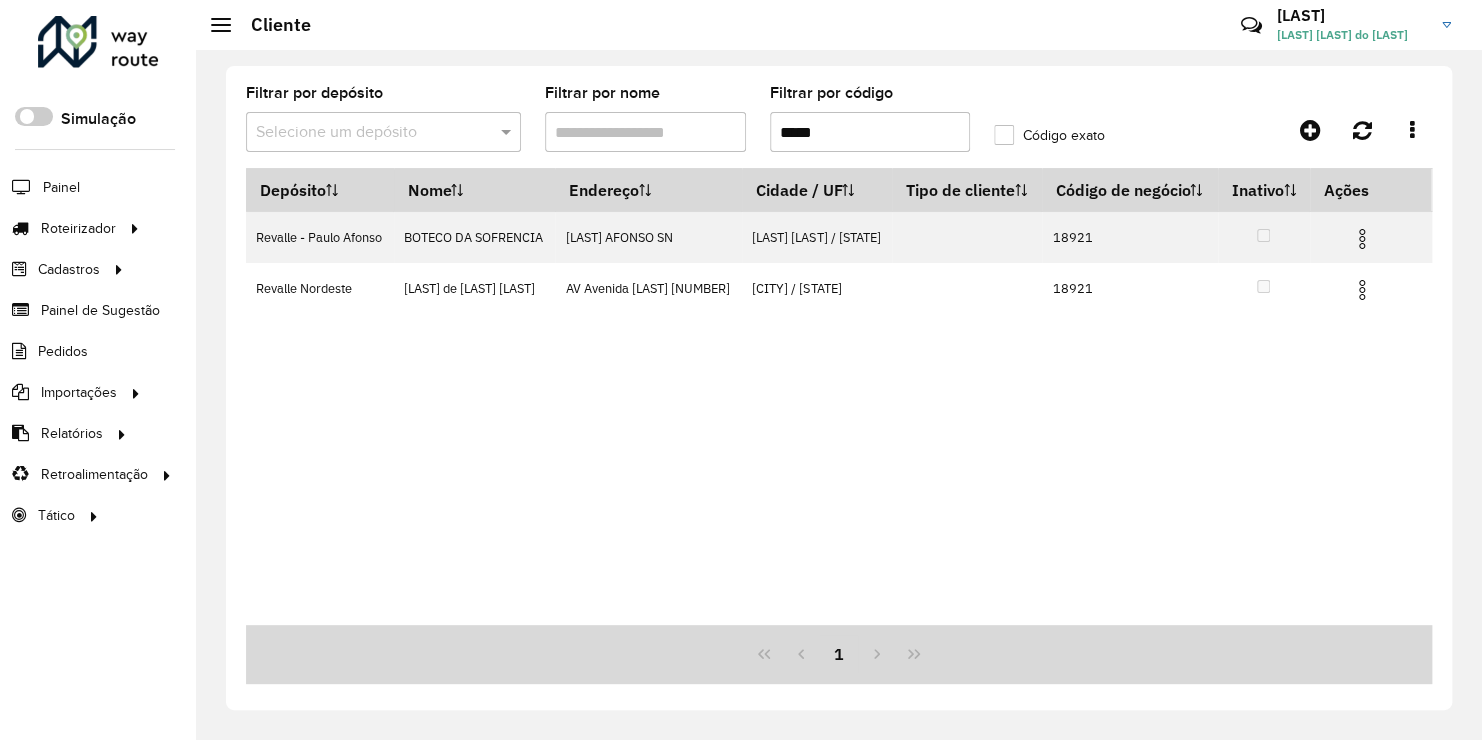 type on "*****" 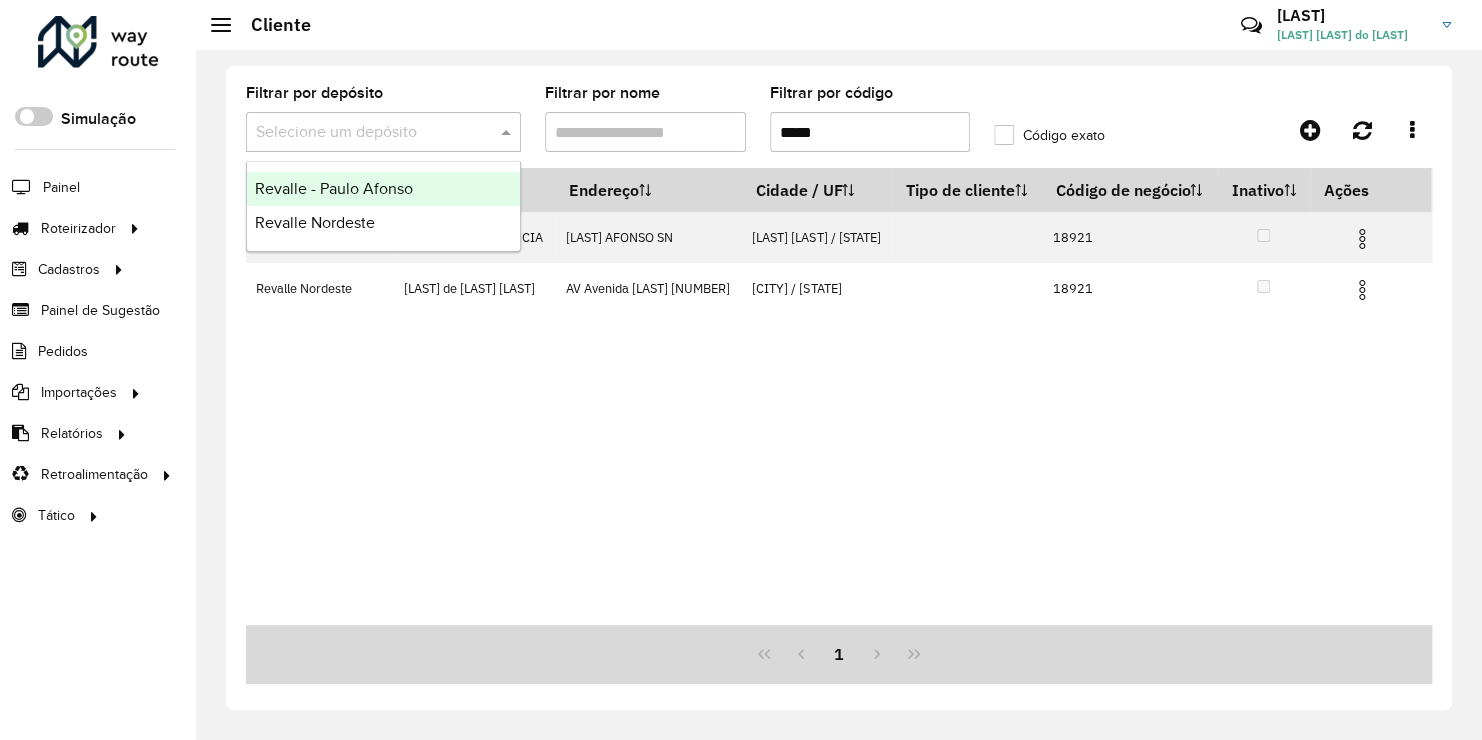 click on "Revalle - Paulo Afonso" at bounding box center [334, 188] 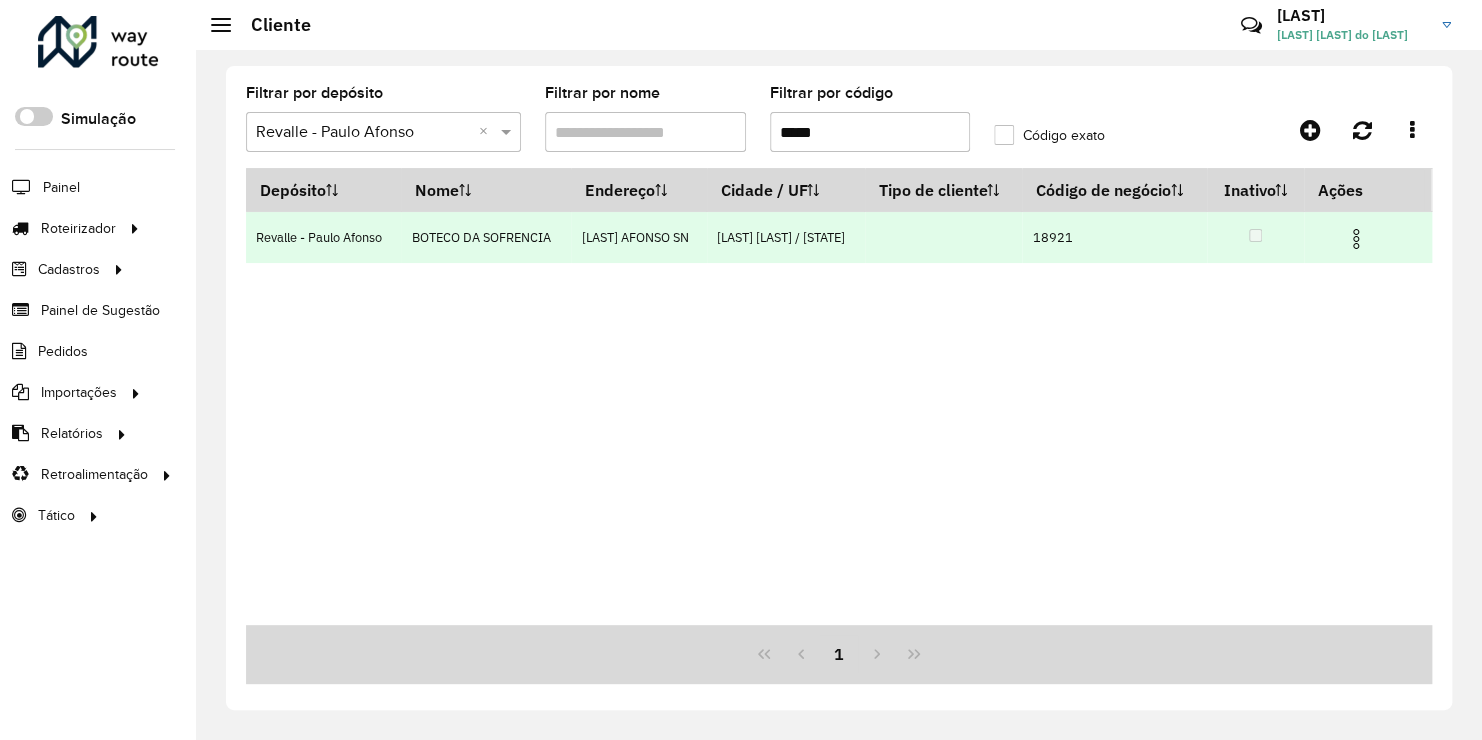 click at bounding box center (1356, 239) 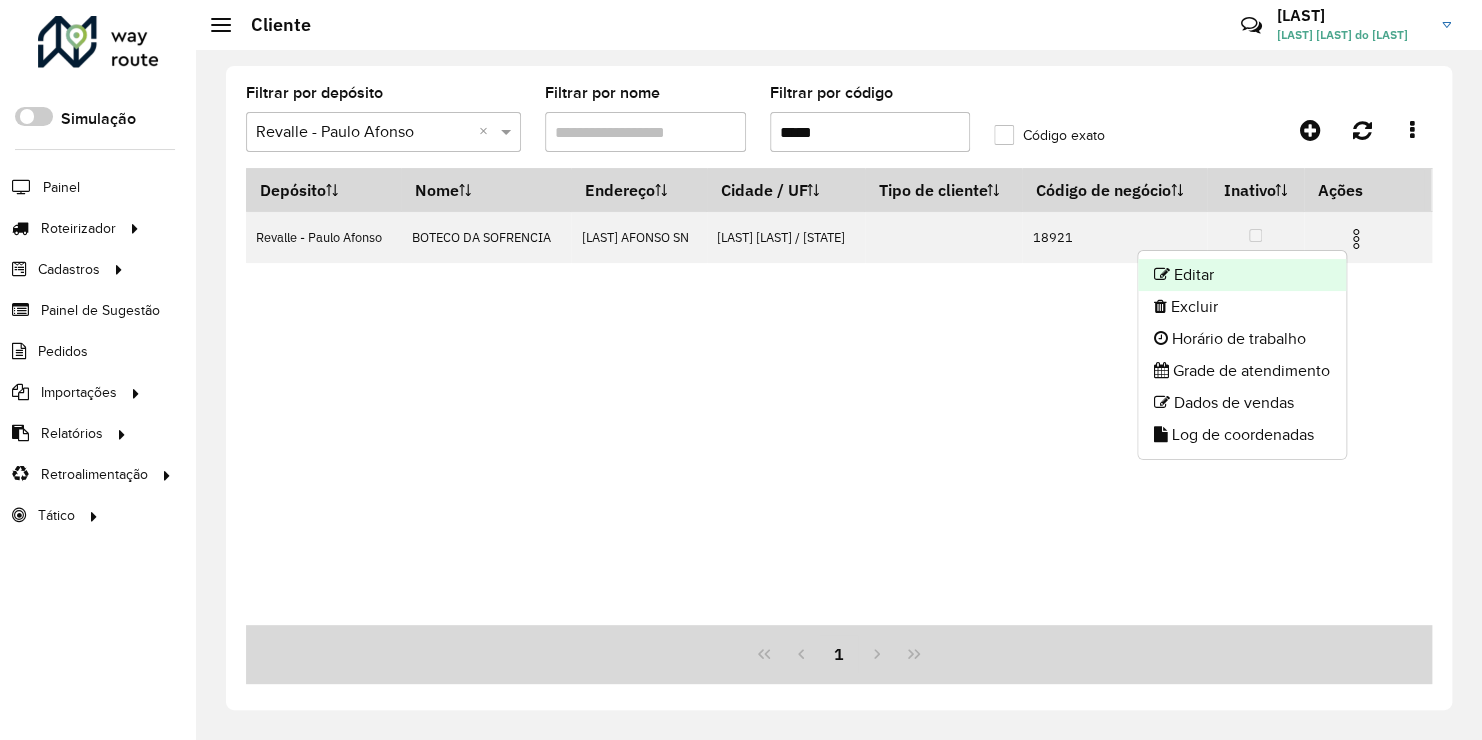 click on "Editar" 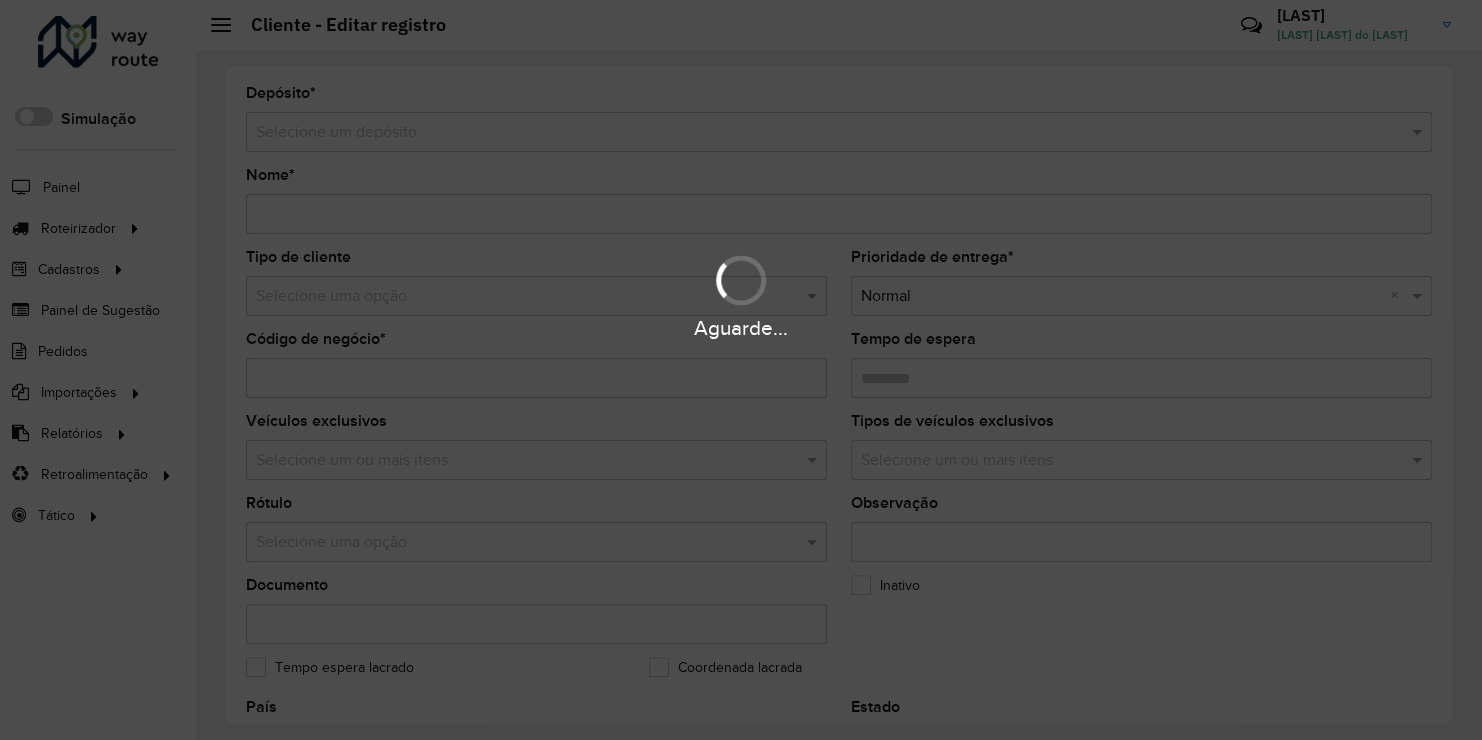 type on "**********" 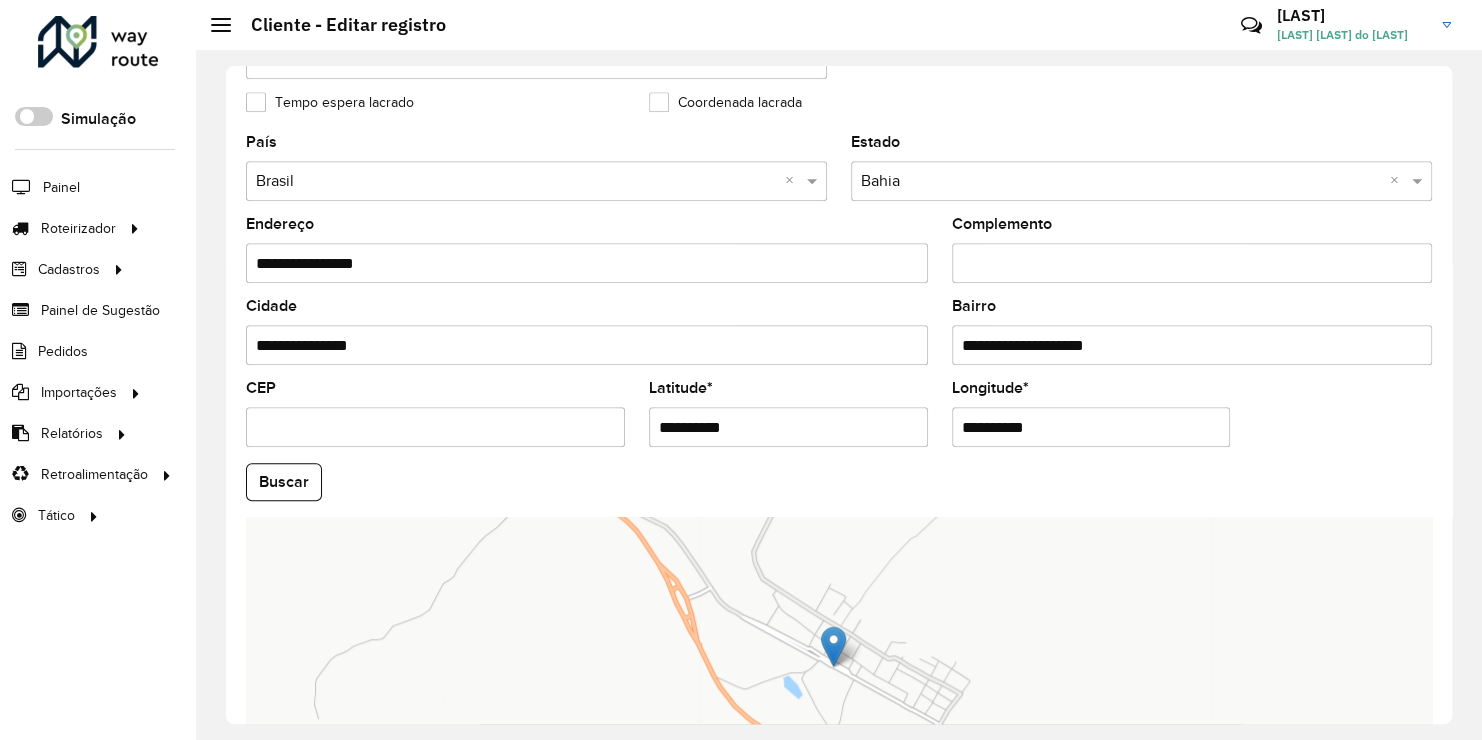 scroll, scrollTop: 740, scrollLeft: 0, axis: vertical 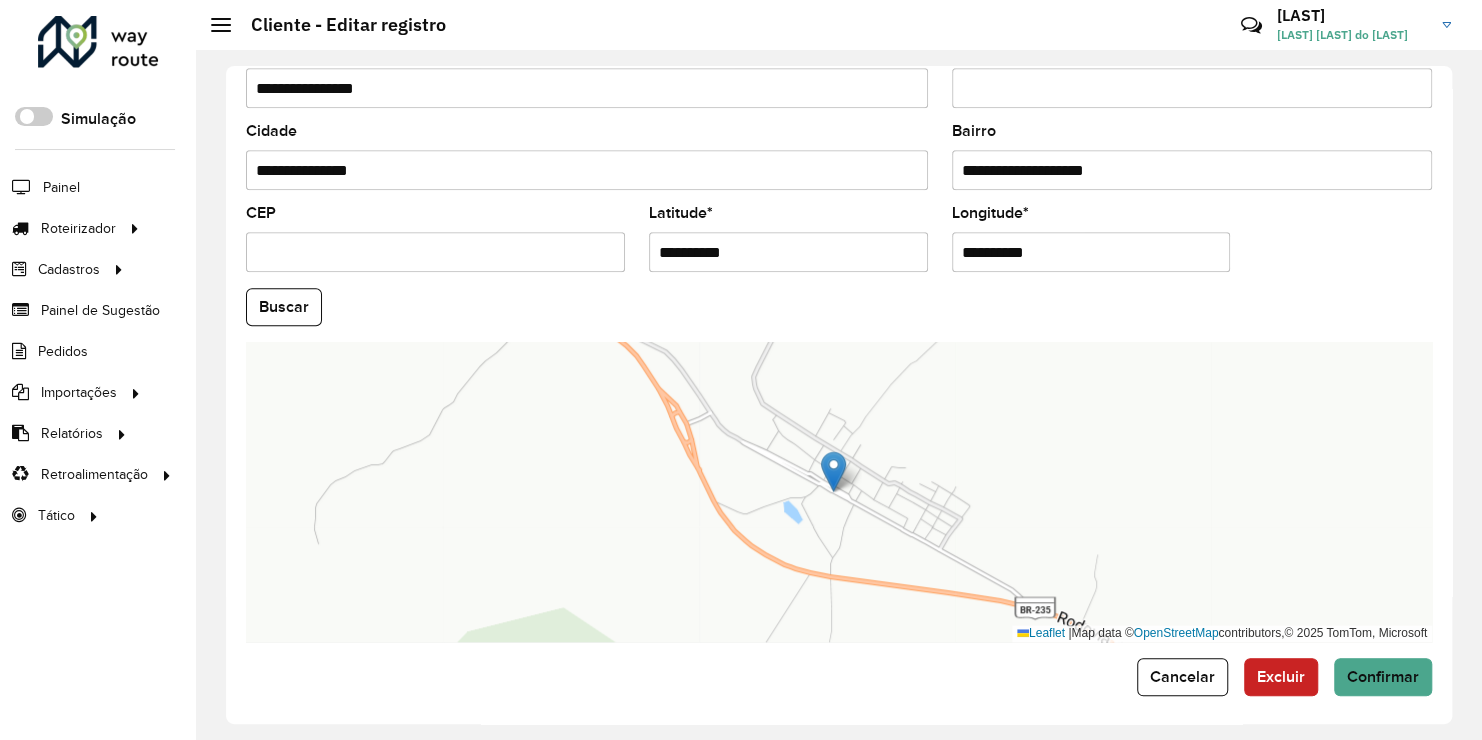 click on "**********" at bounding box center [1091, 252] 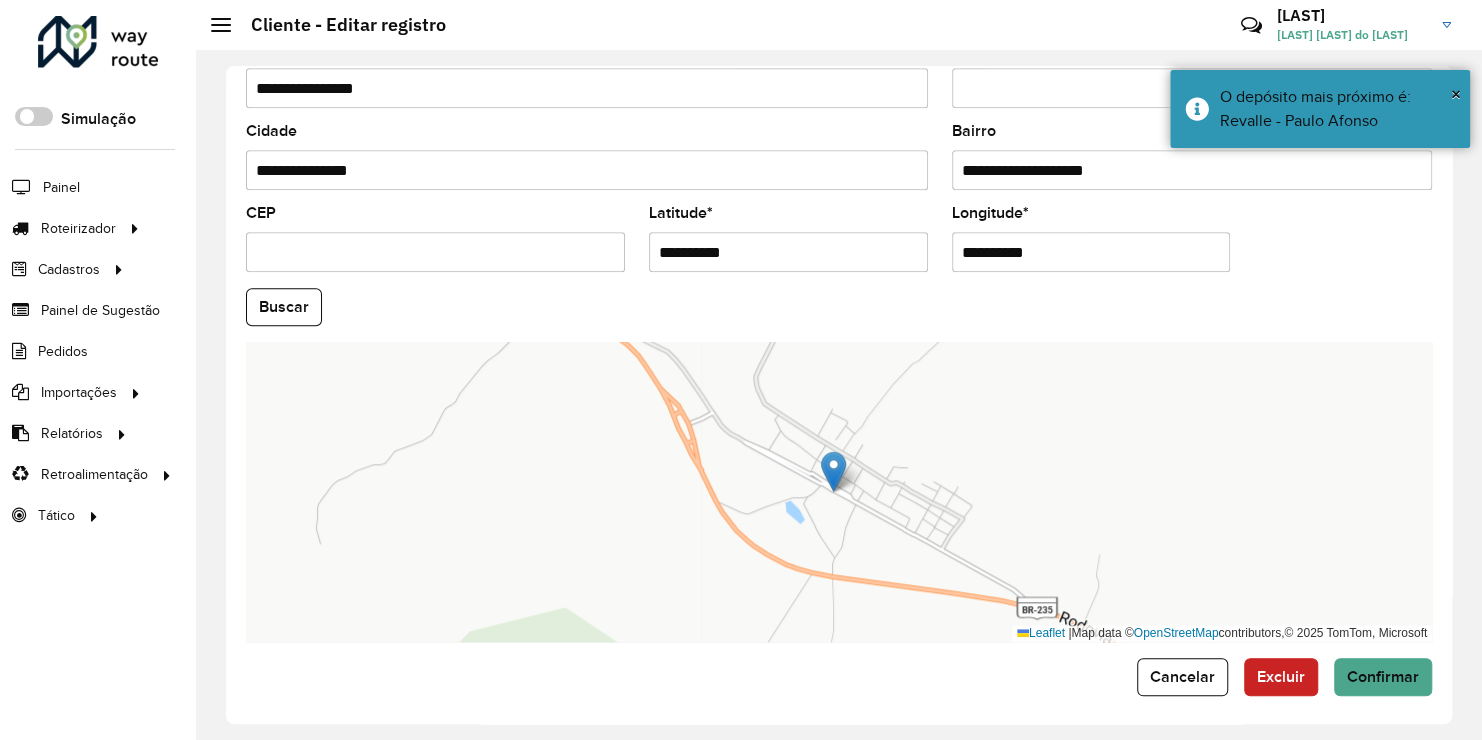 click on "**********" at bounding box center [788, 252] 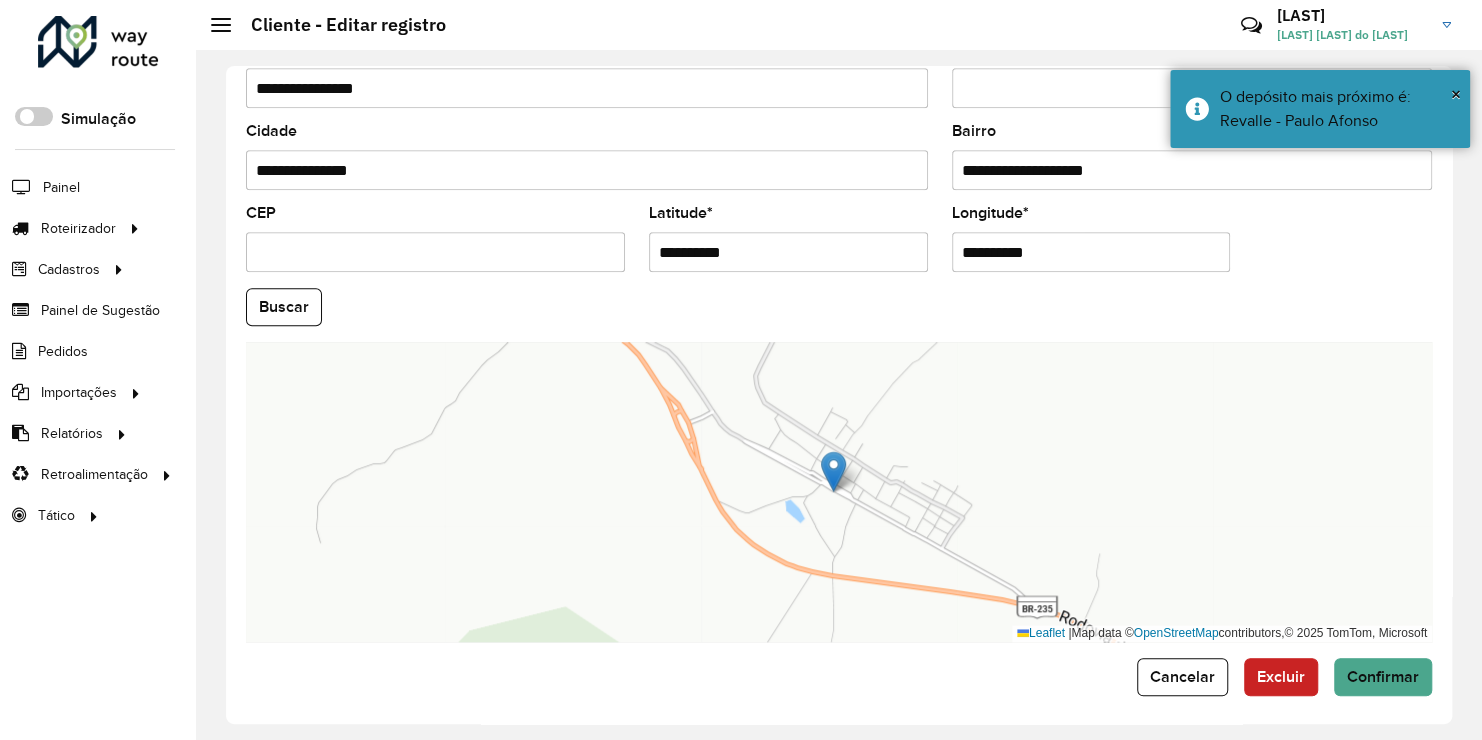 click on "Buscar" 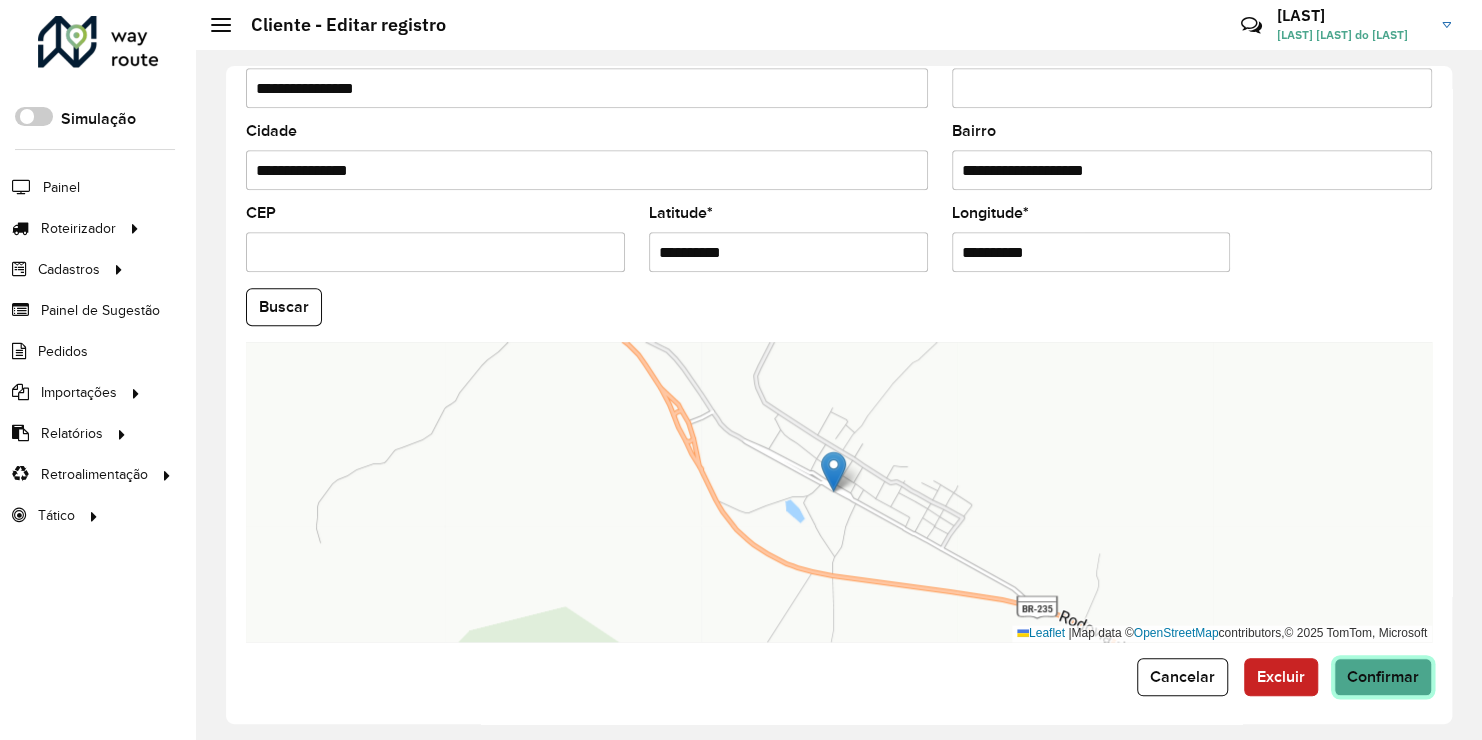 click on "Confirmar" 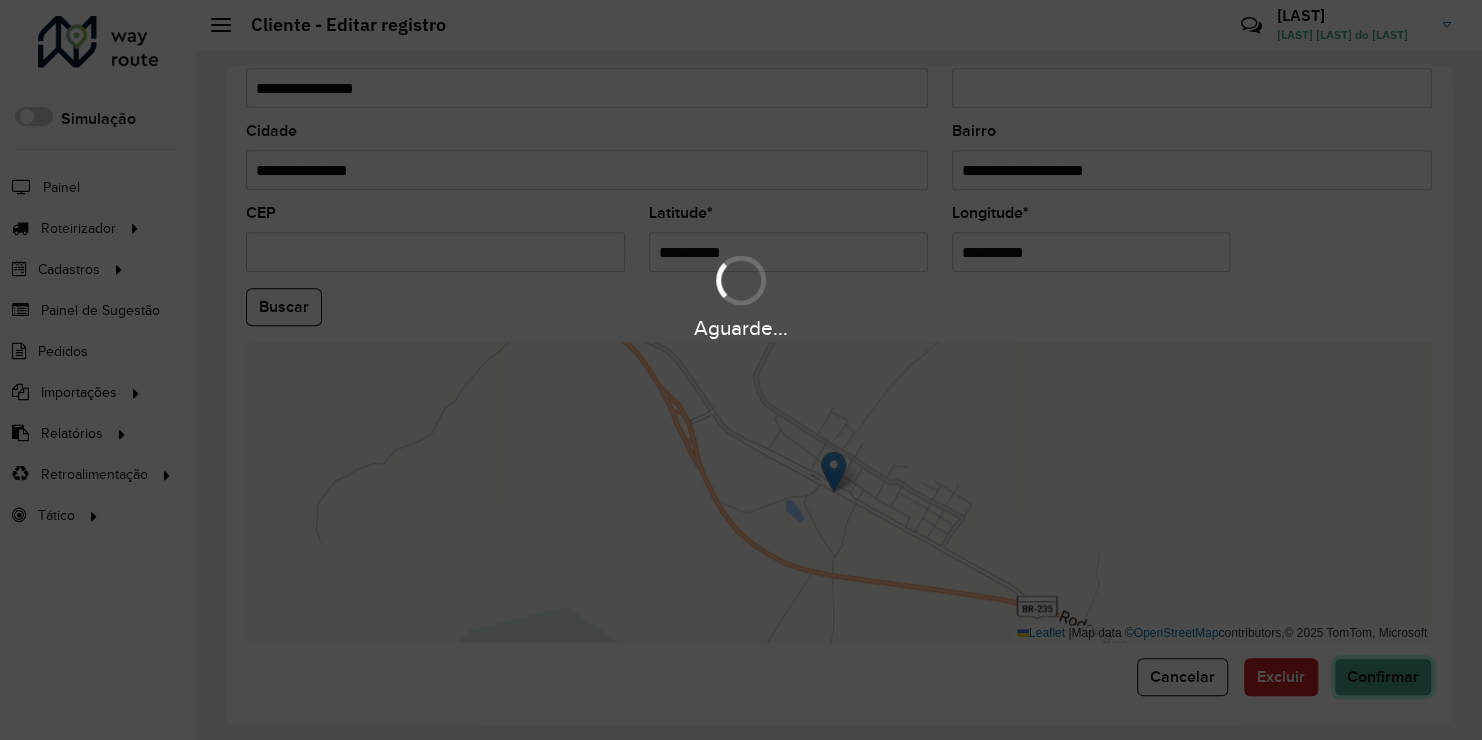 type 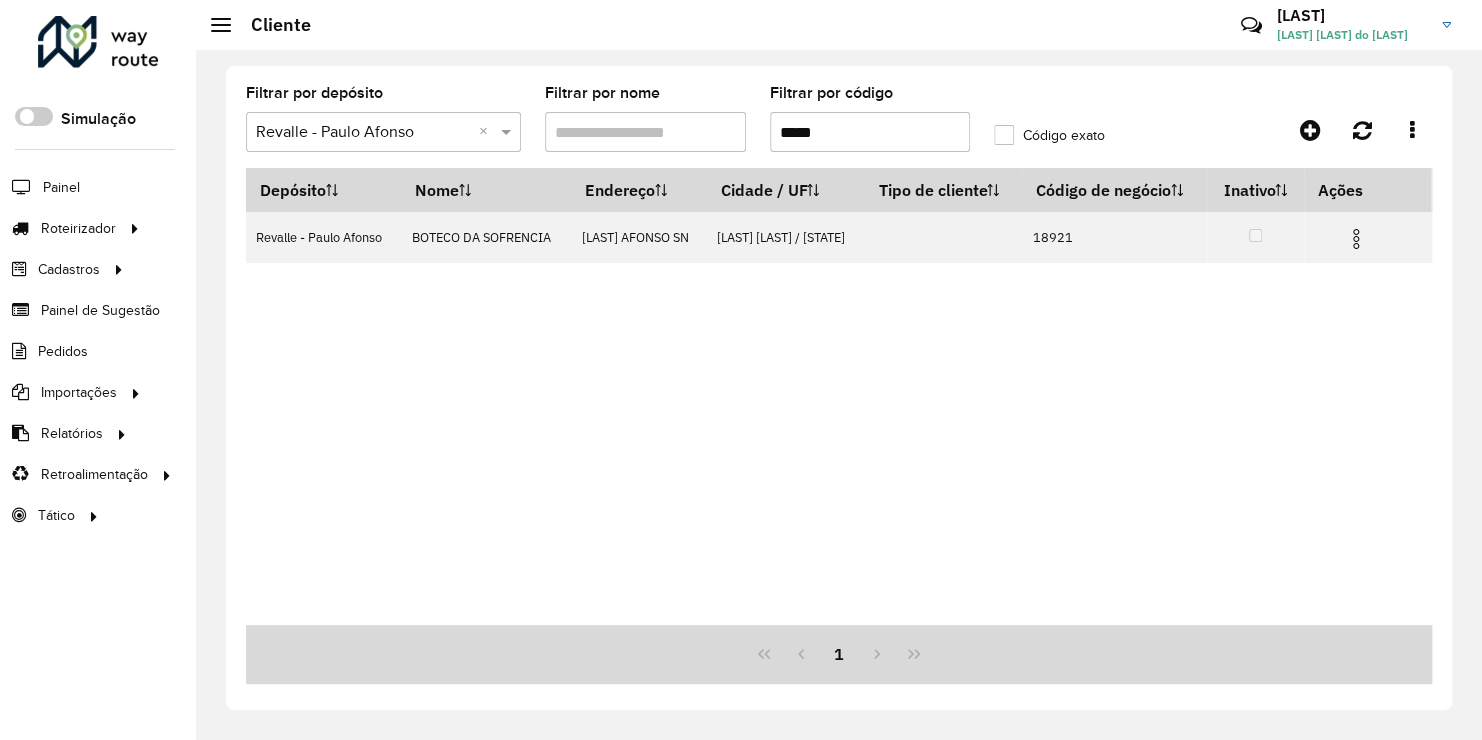 drag, startPoint x: 912, startPoint y: 143, endPoint x: 525, endPoint y: 133, distance: 387.12918 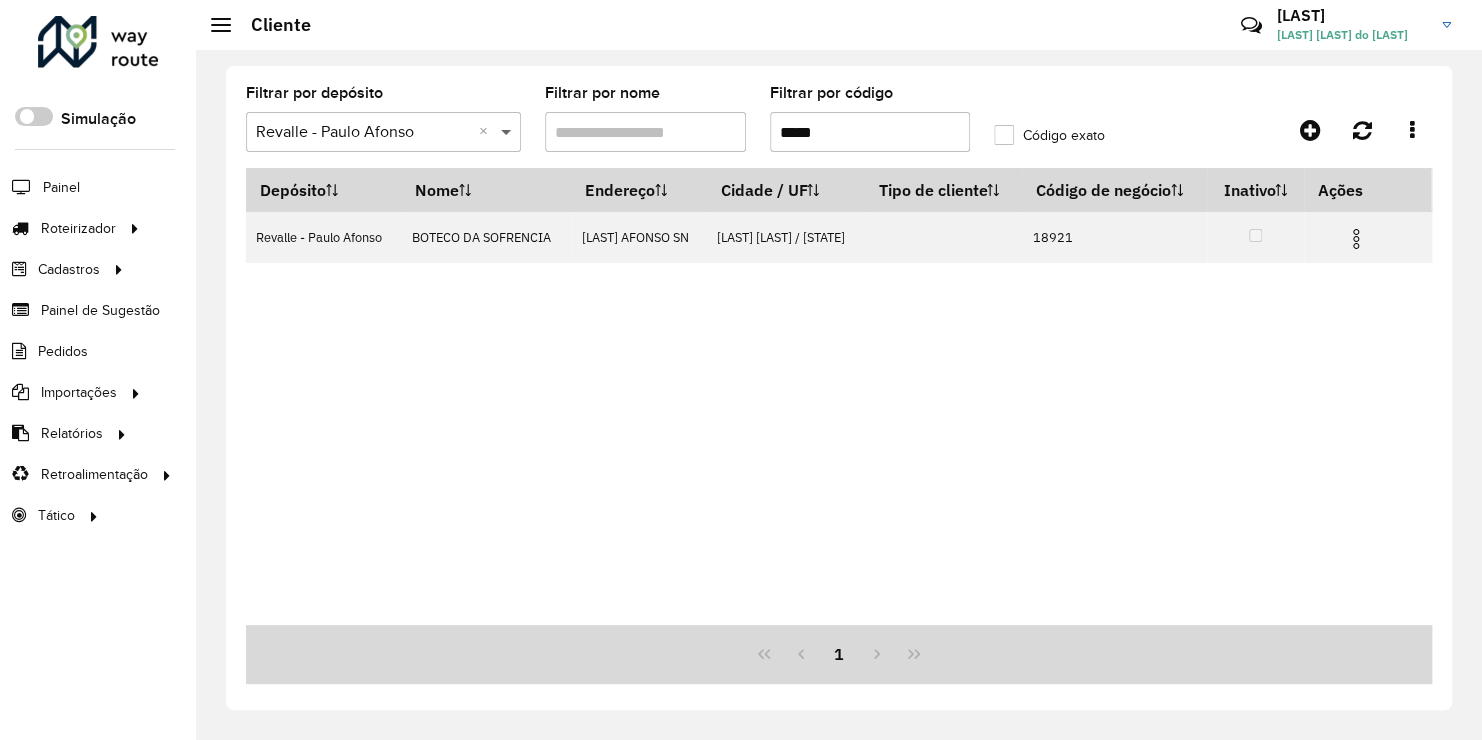 paste 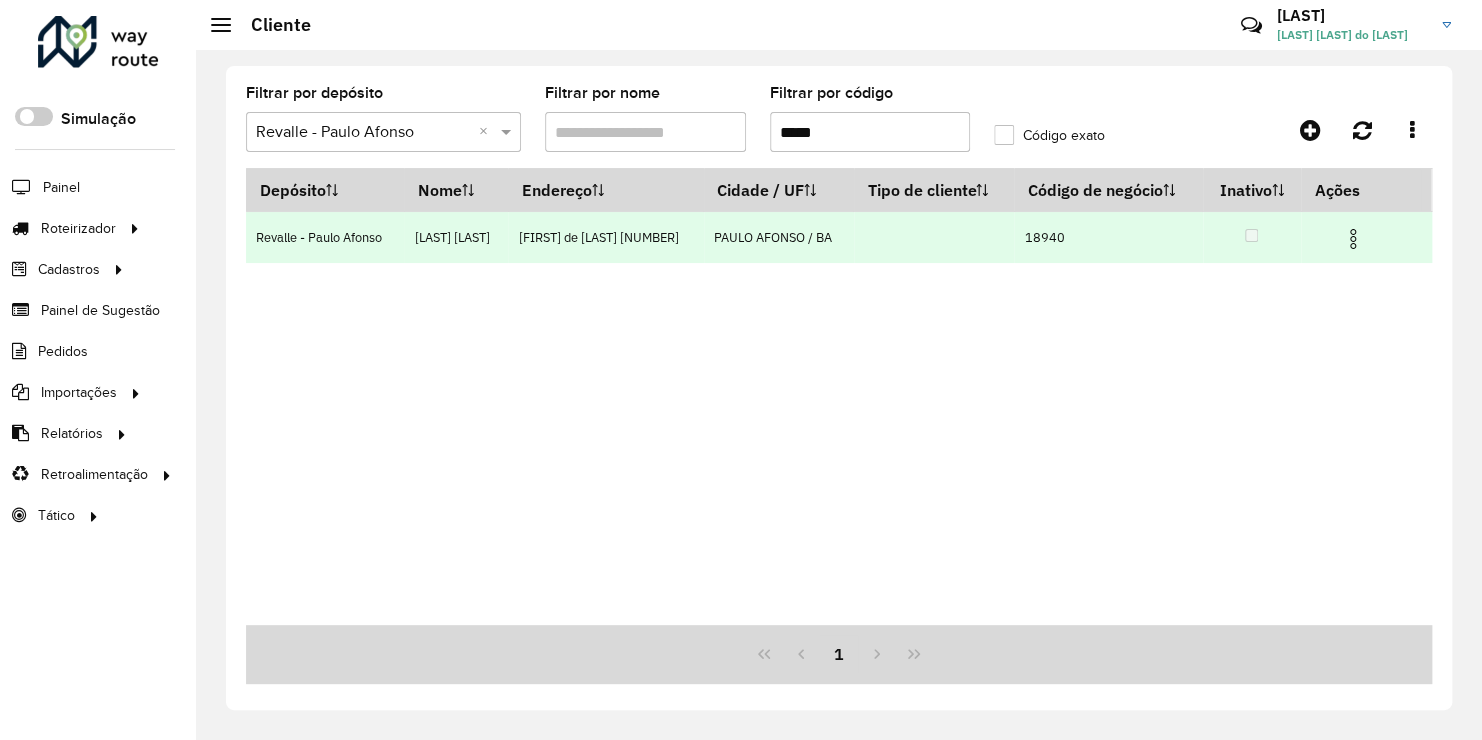 type on "*****" 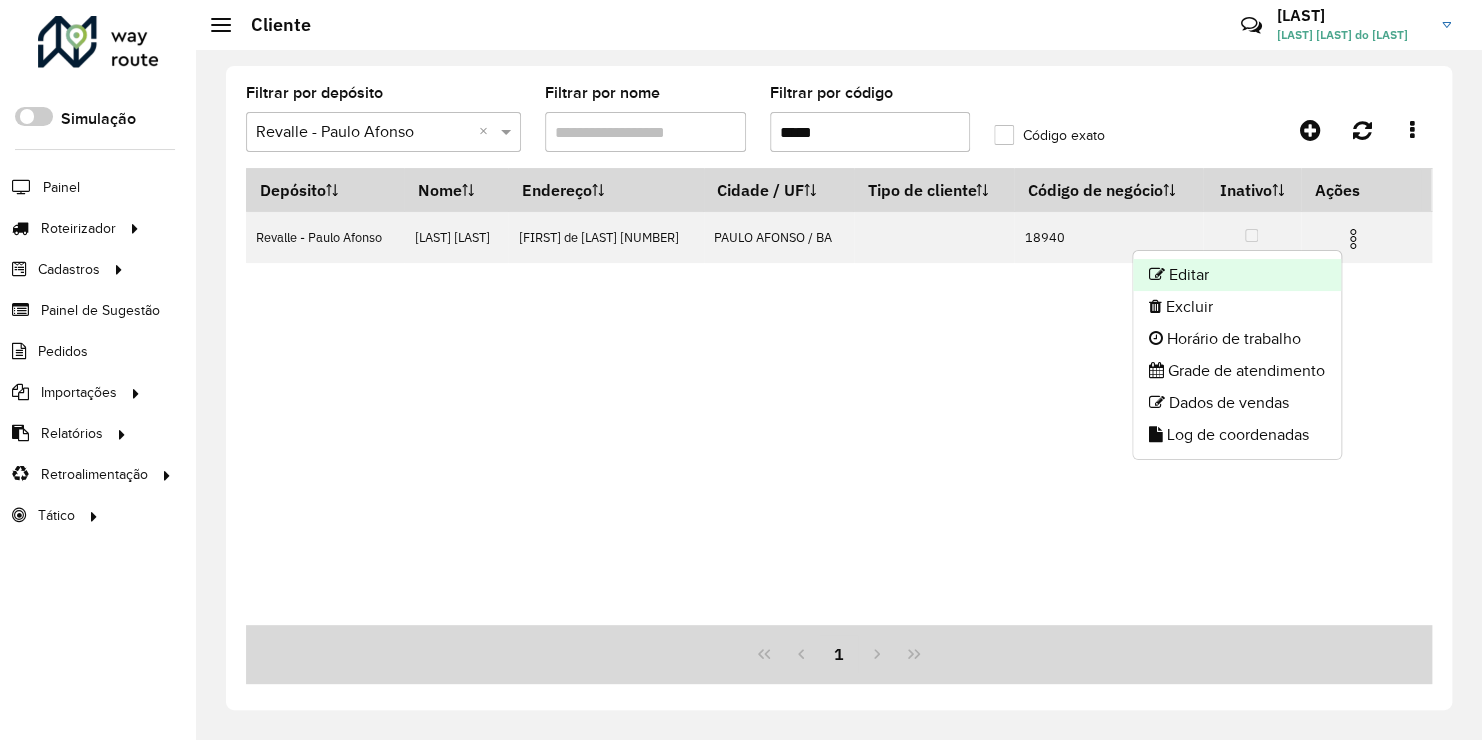 click on "Editar" 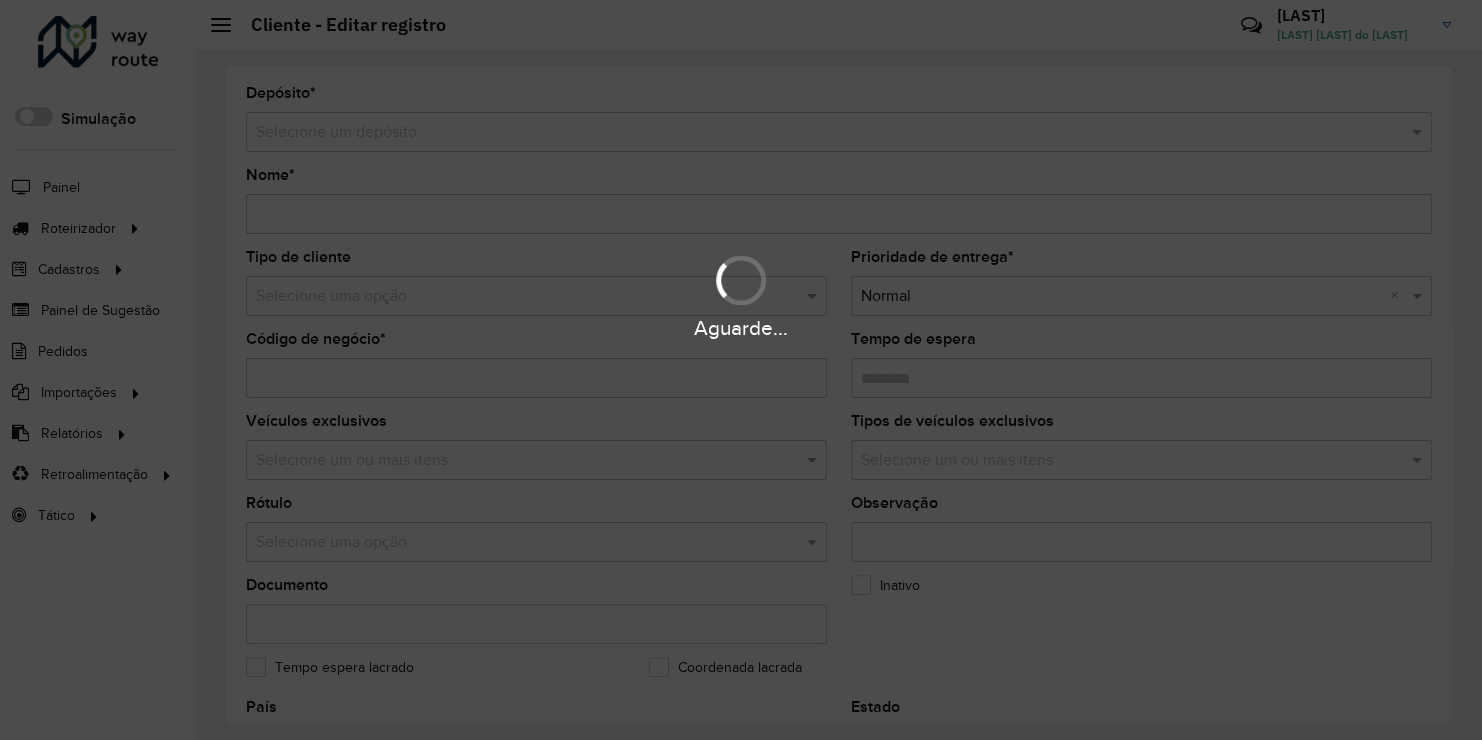 type on "**********" 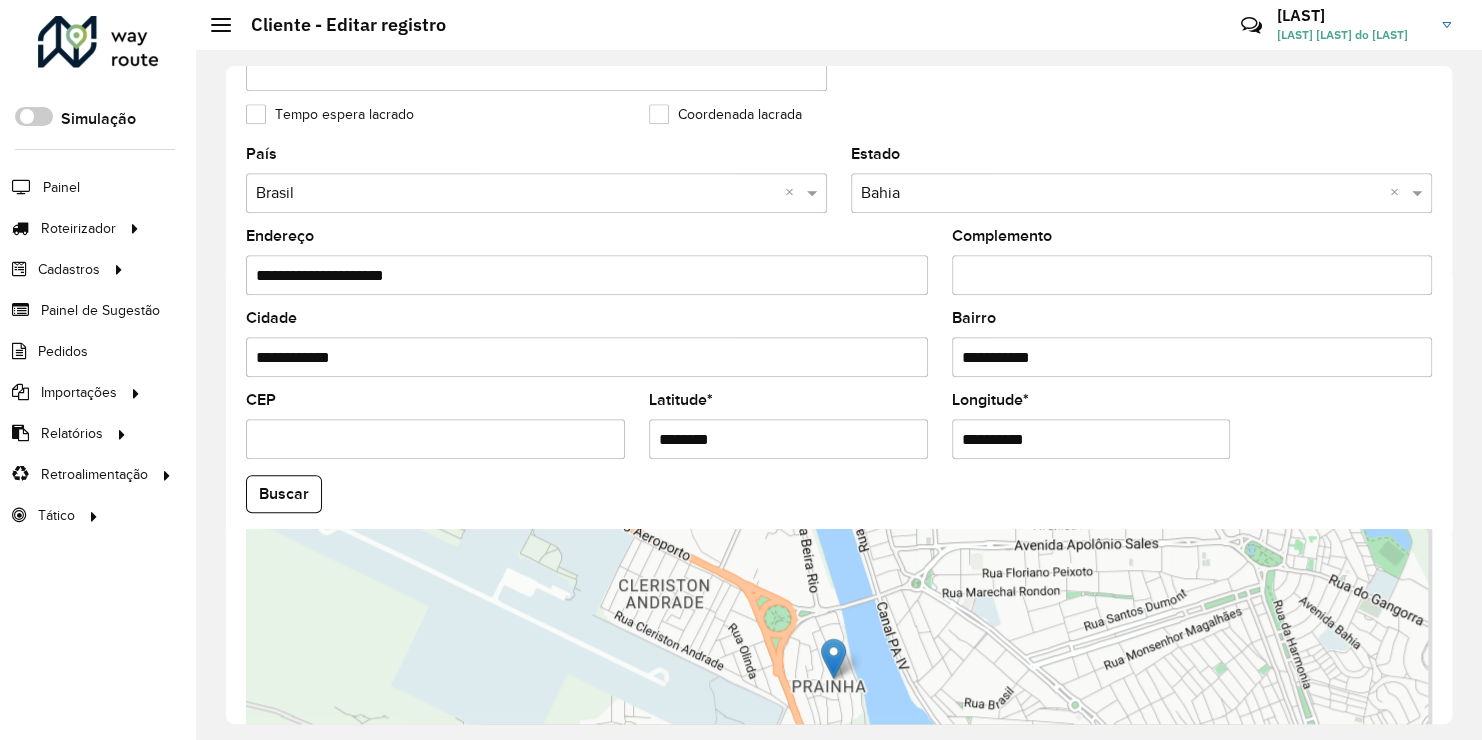 scroll, scrollTop: 700, scrollLeft: 0, axis: vertical 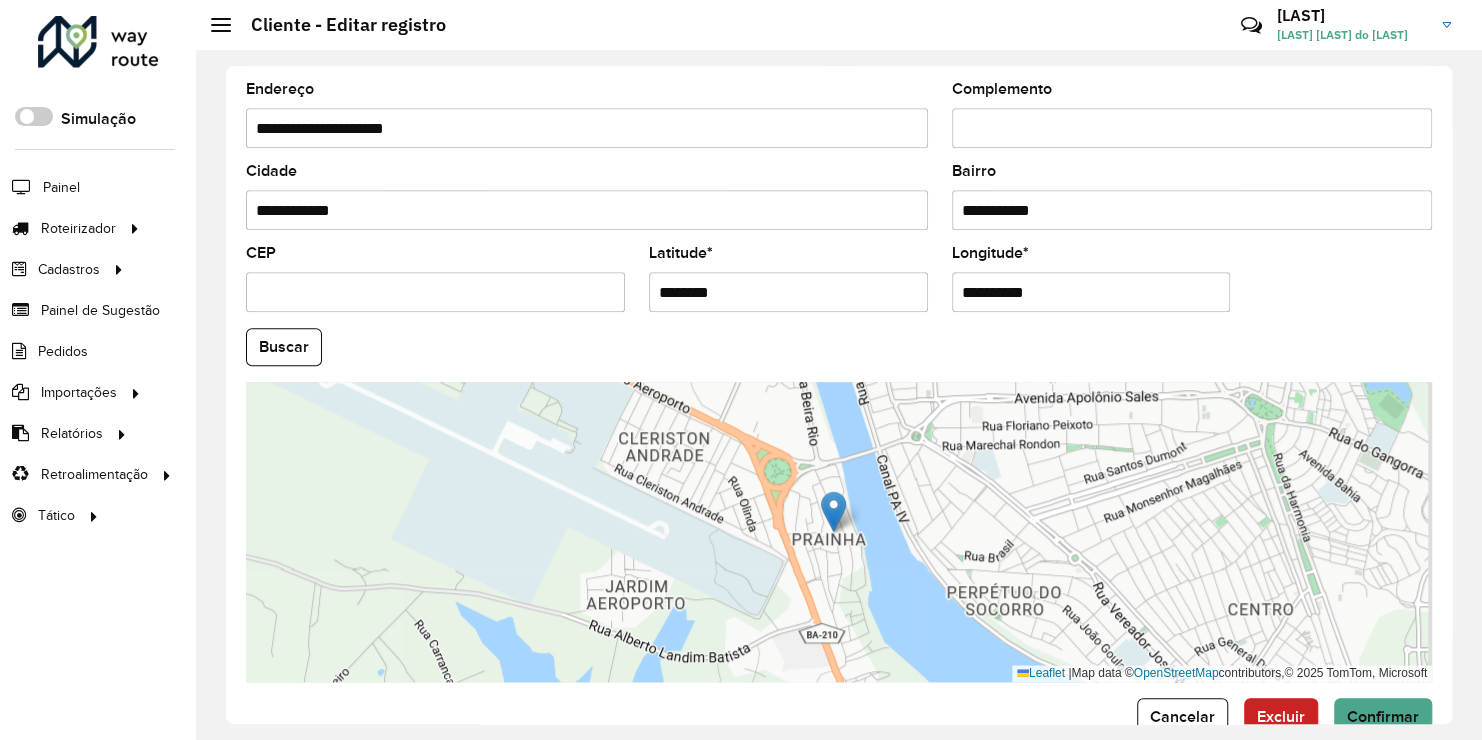 click on "**********" at bounding box center [1091, 292] 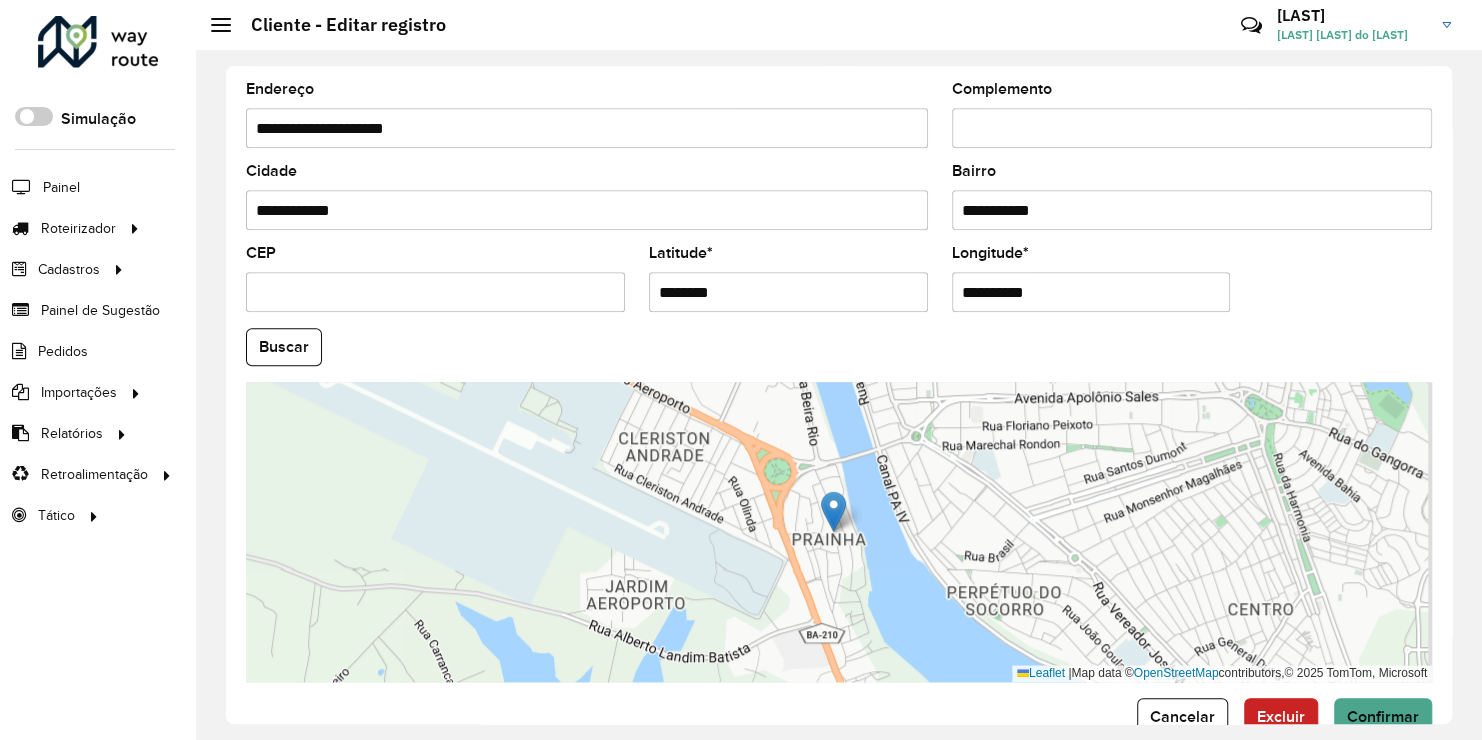 click on "**********" at bounding box center (1091, 292) 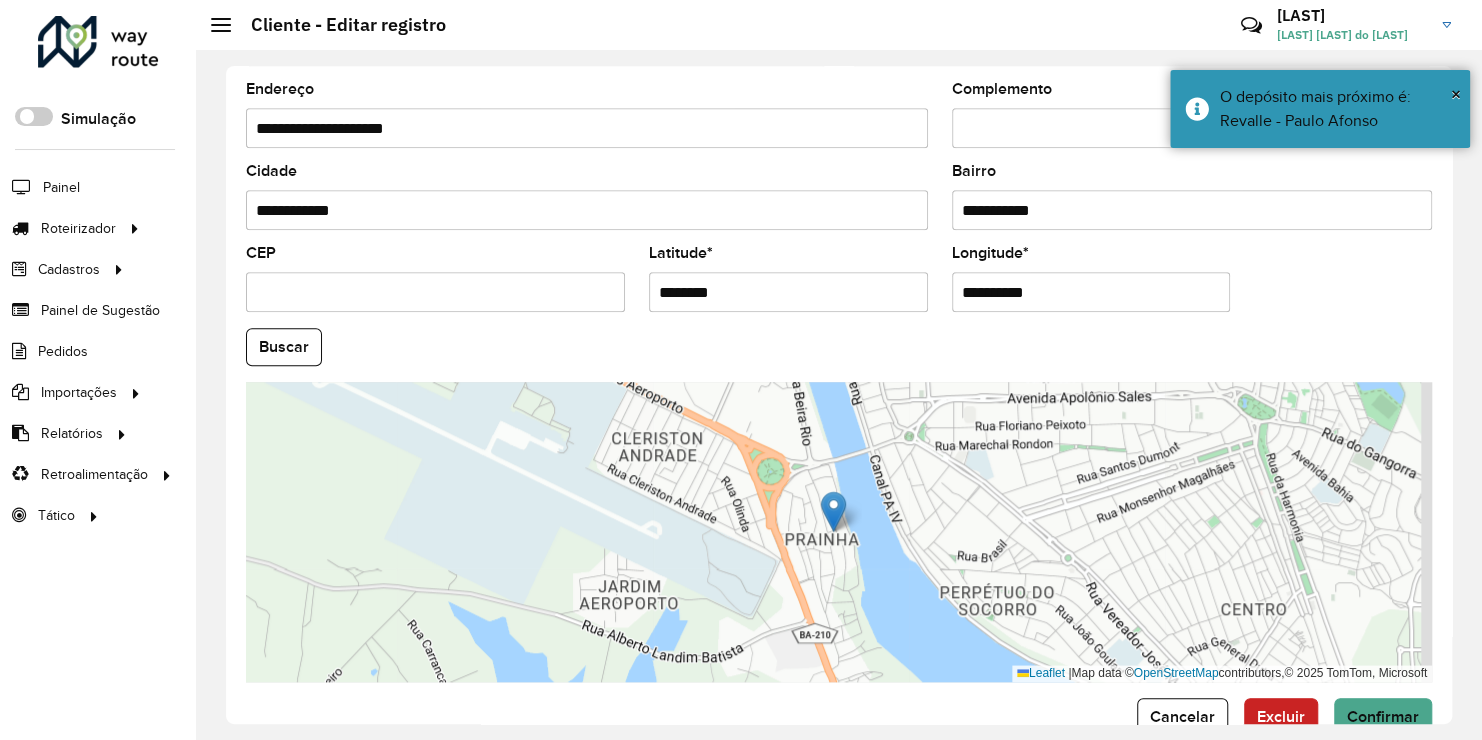 click on "********" at bounding box center (788, 292) 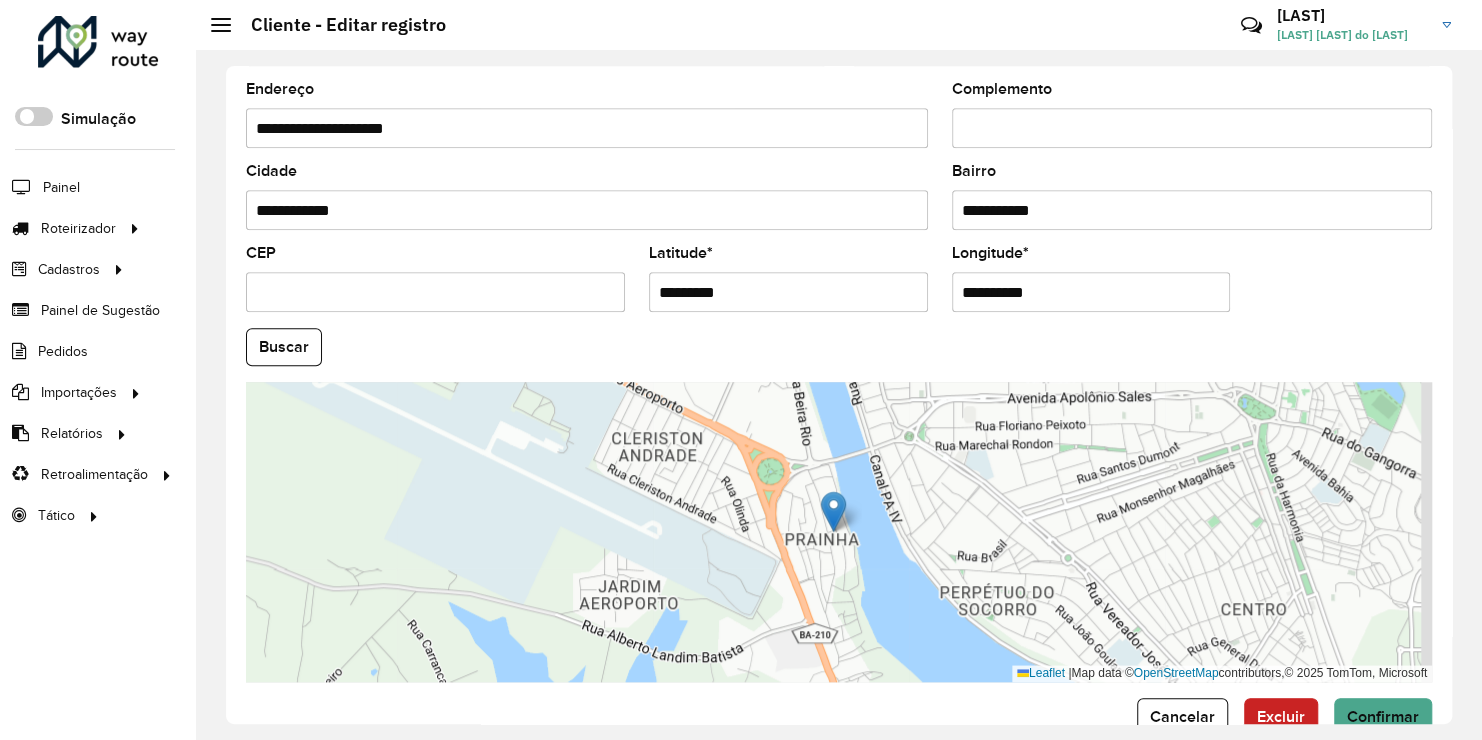 type on "*********" 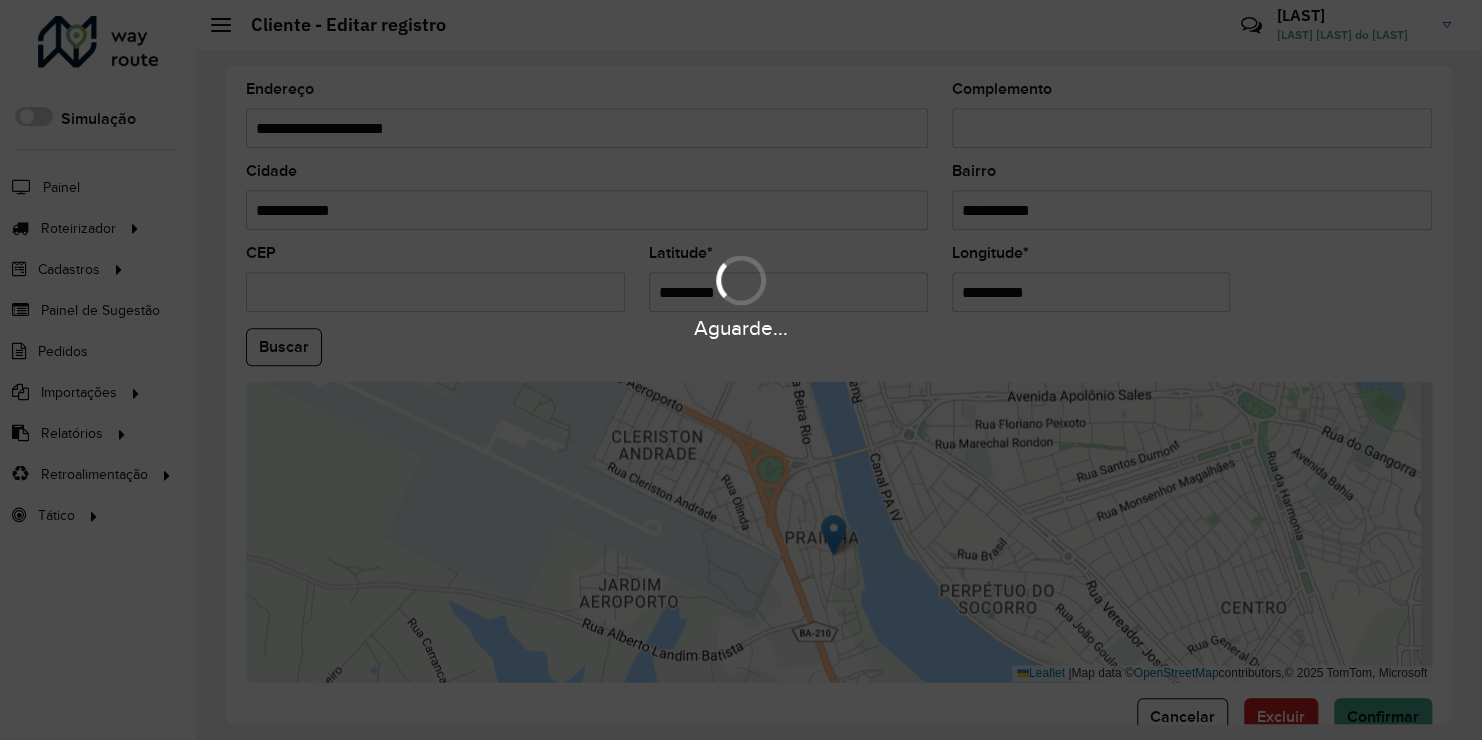 click on "Aguarde...  Pop-up bloqueado!  Seu navegador bloqueou automáticamente a abertura de uma nova janela.   Acesse as configurações e adicione o endereço do sistema a lista de permissão.   Fechar  Roteirizador AmbevTech Simulação Painel Roteirizador Entregas Vendas Cadastros Checkpoint Classificações de venda Cliente Condição de pagamento Consulta de setores Depósito Disponibilidade de veículos Fator tipo de produto Gabarito planner Grupo Rota Fator Tipo Produto Grupo de Depósito Grupo de rotas exclusiva Grupo de setores Jornada Jornada RN Layout integração Modelo Motorista Multi Depósito Painel de sugestão Parada Pedágio Perfil de Vendedor Ponto de apoio Ponto de apoio FAD Prioridade pedido Produto Restrição de Atendimento Planner Rodízio de placa Rota exclusiva FAD Rótulo Setor Setor Planner Tempo de parada de refeição Tipo de cliente Tipo de veículo Tipo de veículo RN Transportadora Usuário Vendedor Veículo Painel de Sugestão Pedidos Importações Classificação e volume de venda" at bounding box center [741, 370] 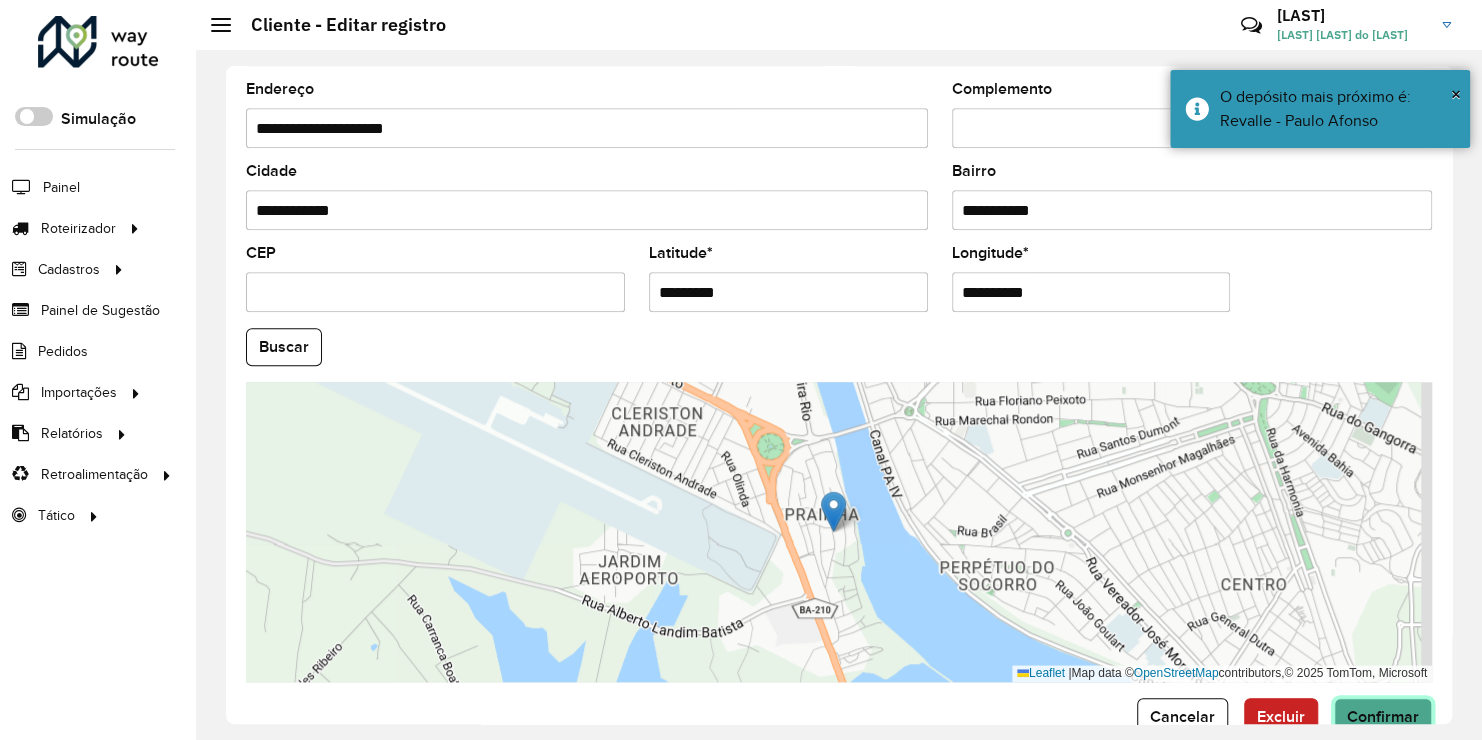 click on "Confirmar" 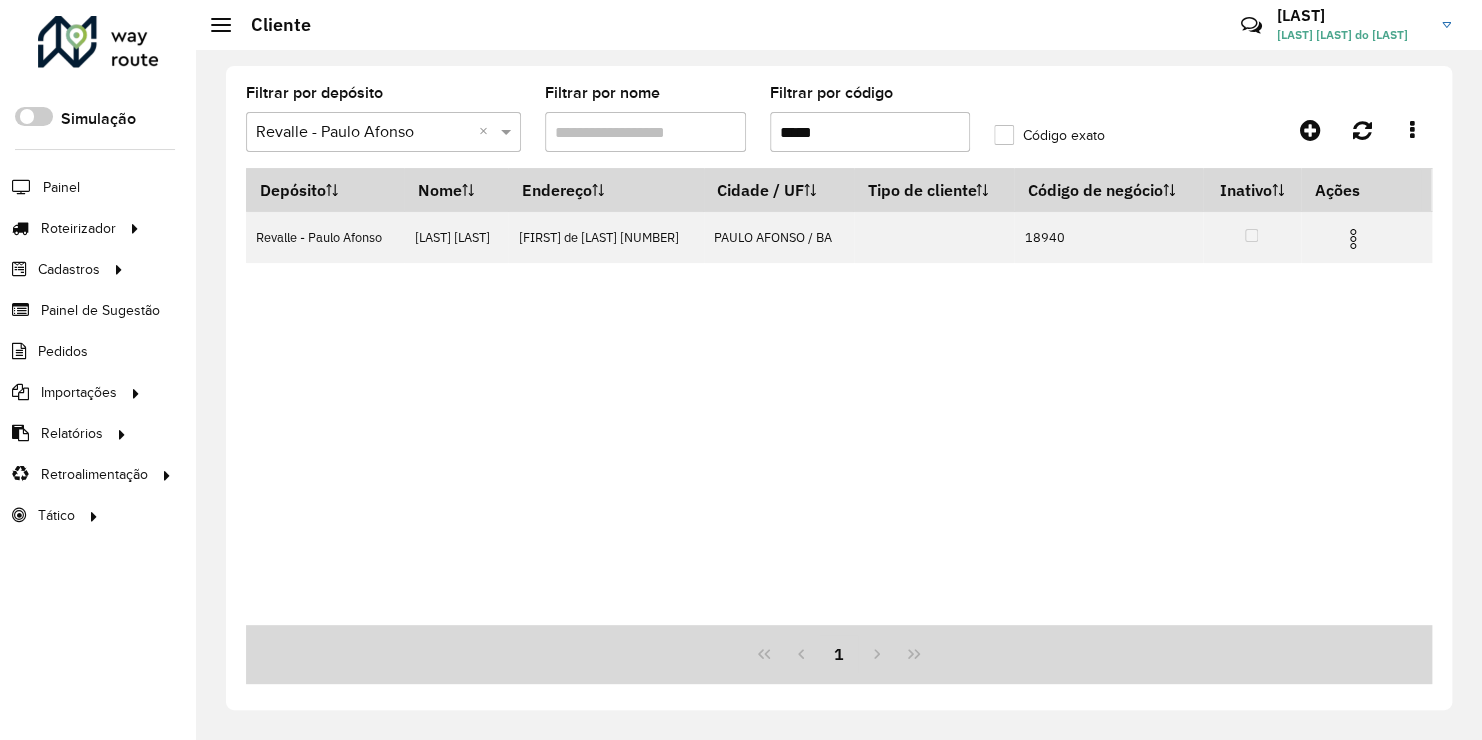 click on "*****" at bounding box center [870, 132] 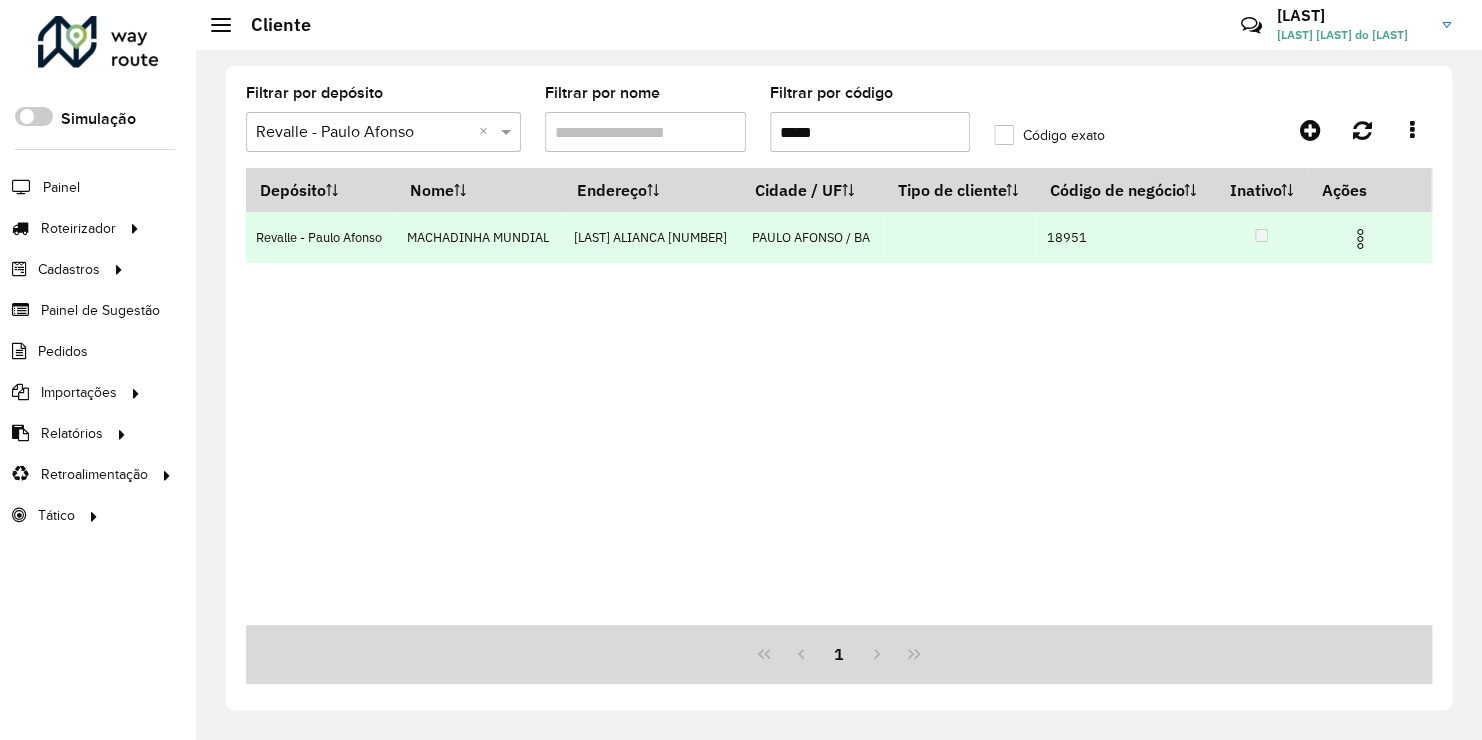 type on "*****" 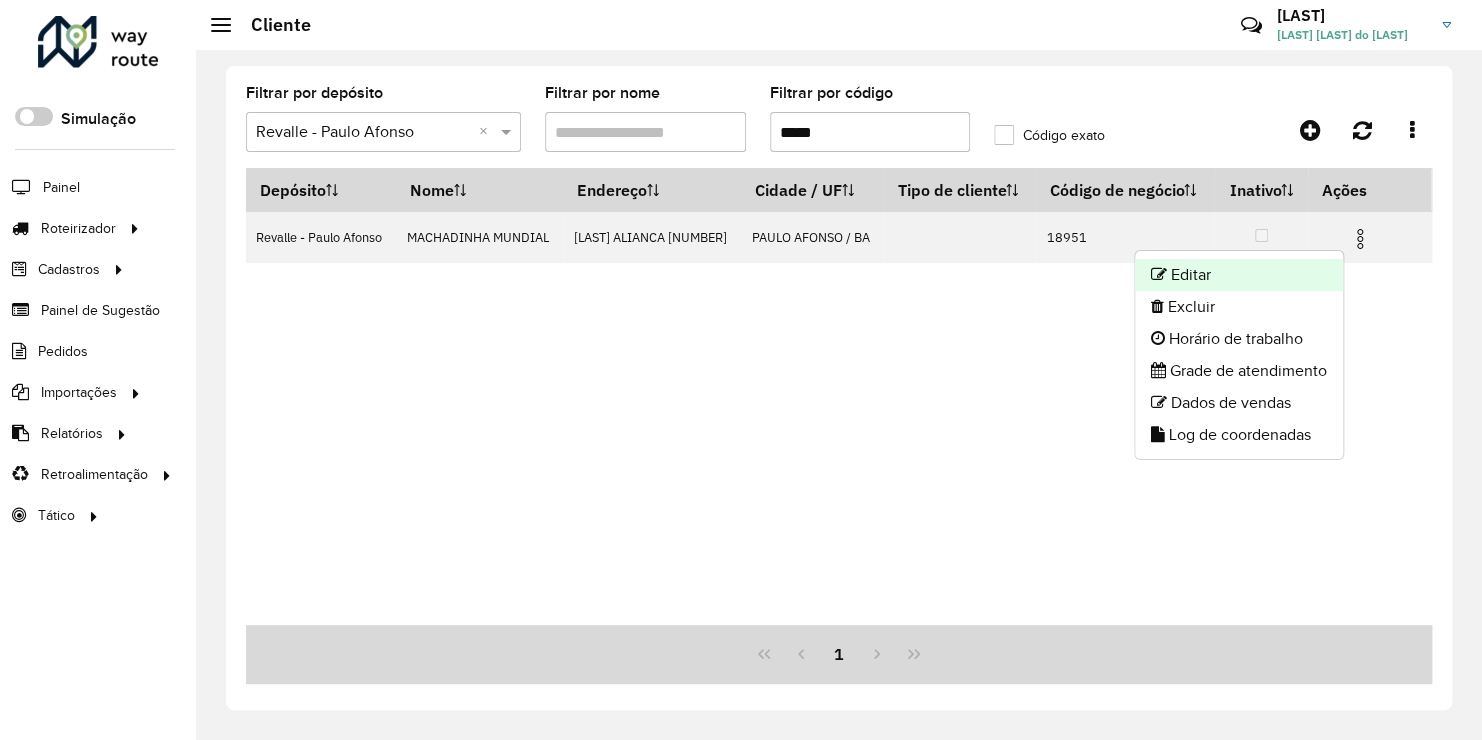 click on "Editar" 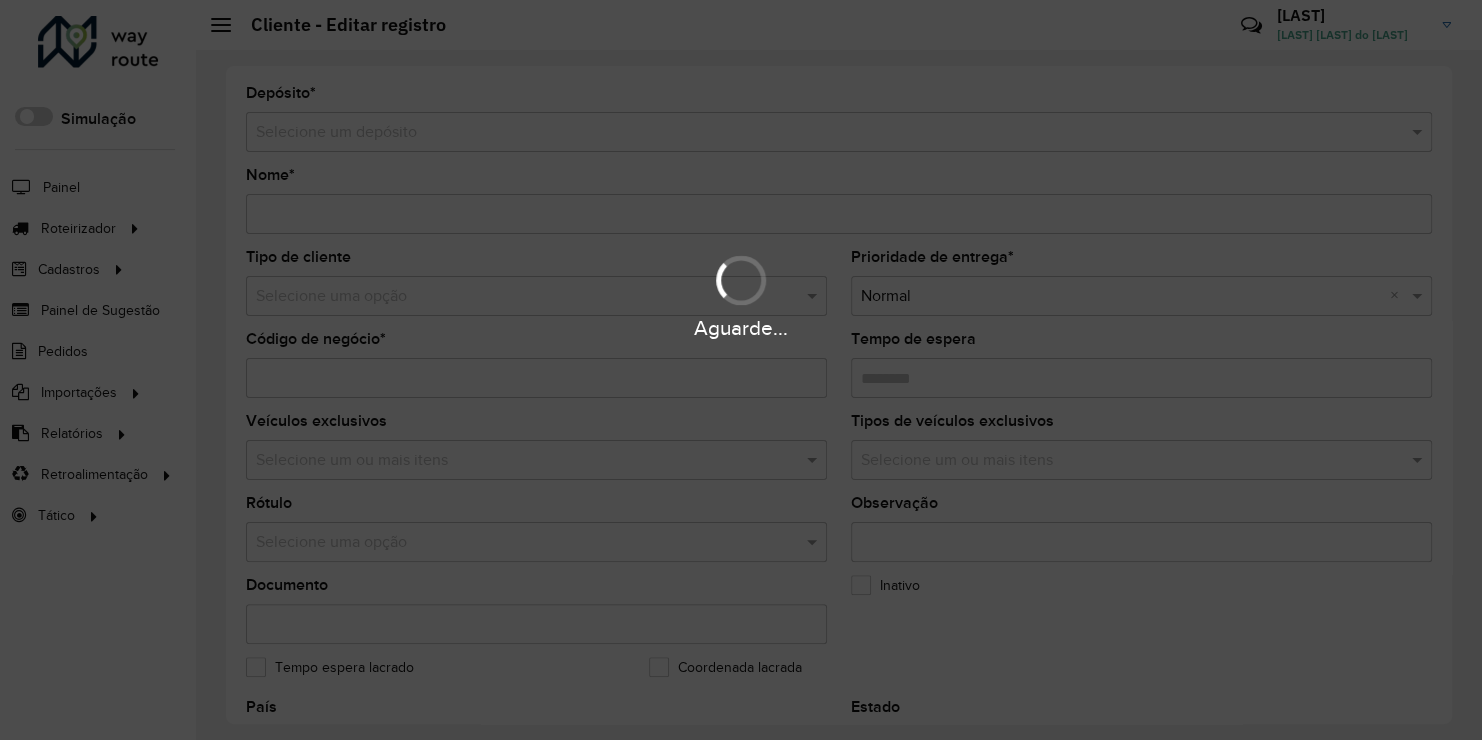 type on "**********" 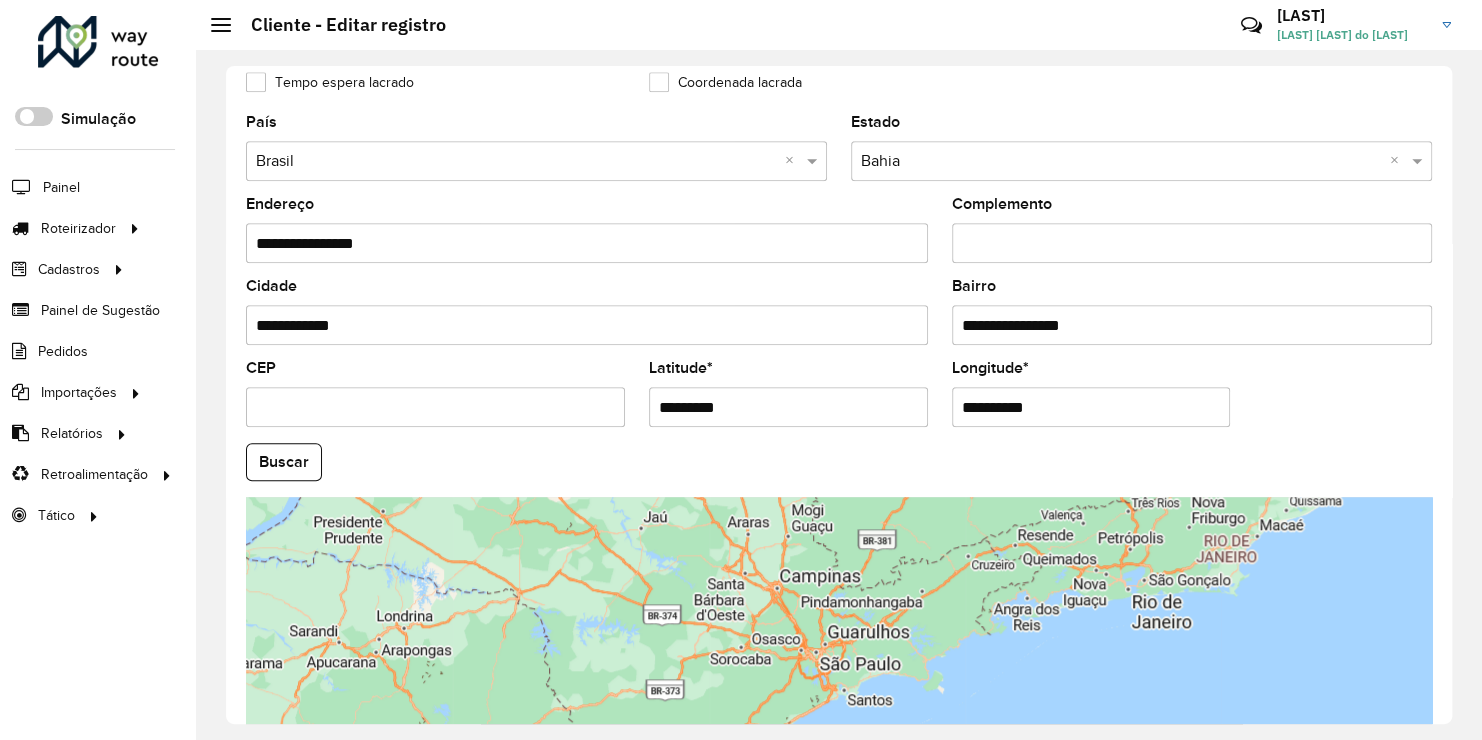 scroll, scrollTop: 700, scrollLeft: 0, axis: vertical 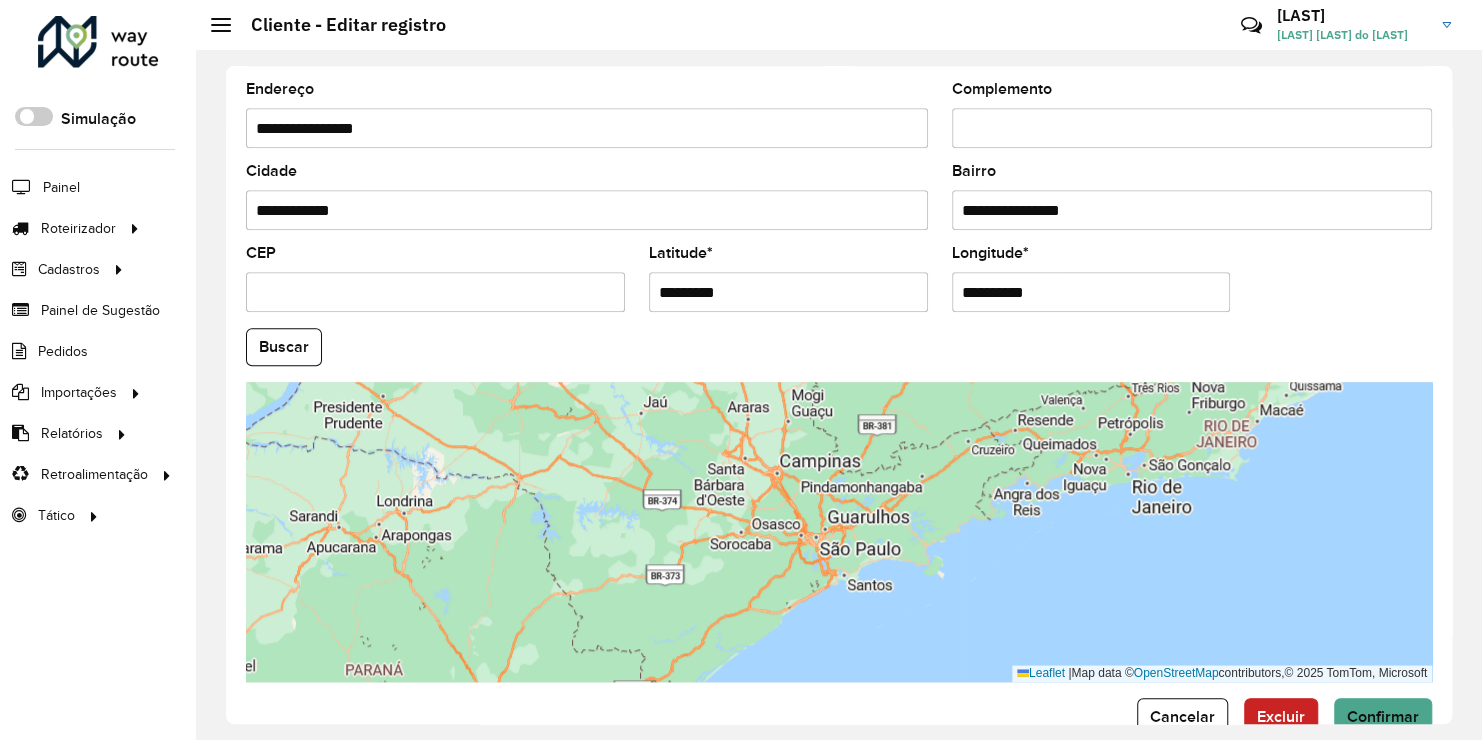 click on "**********" at bounding box center (1091, 292) 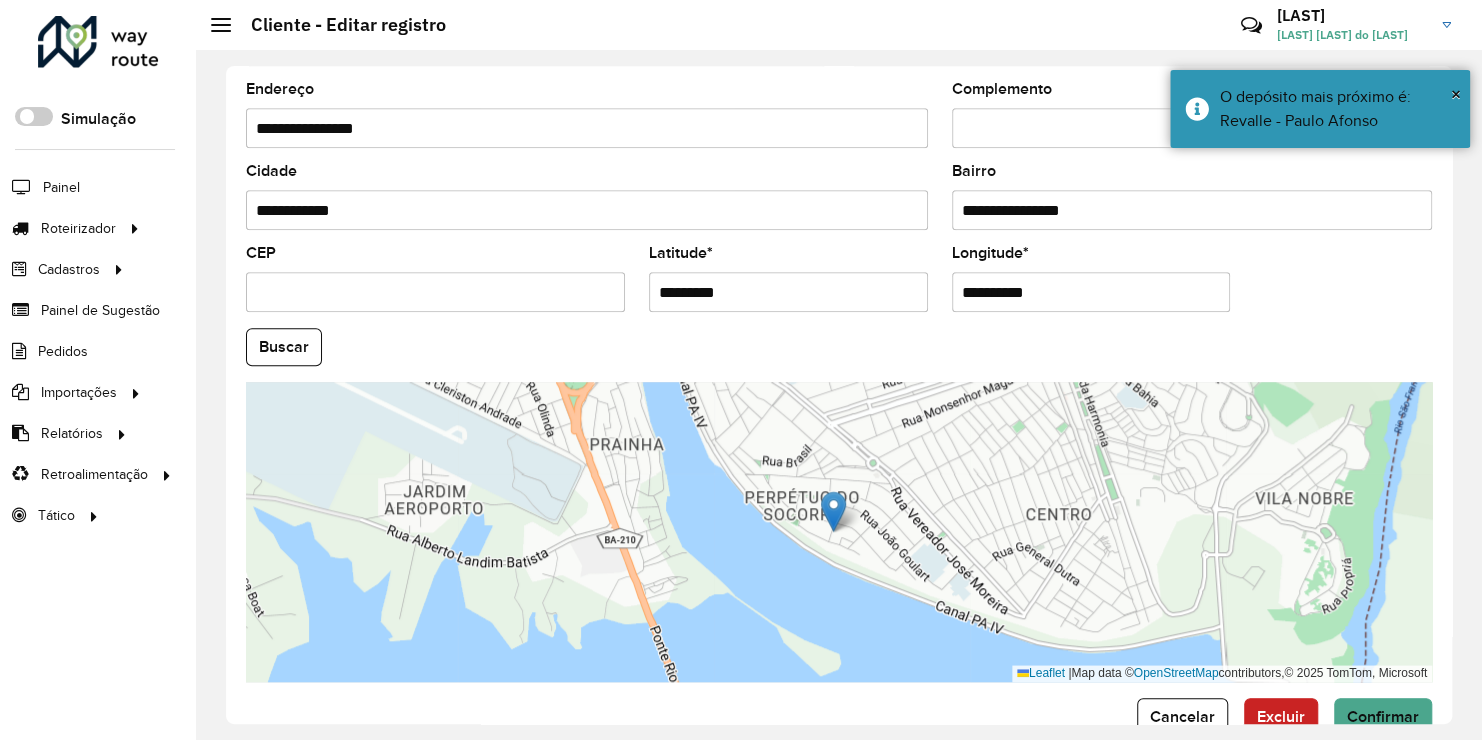 click on "*********" at bounding box center (788, 292) 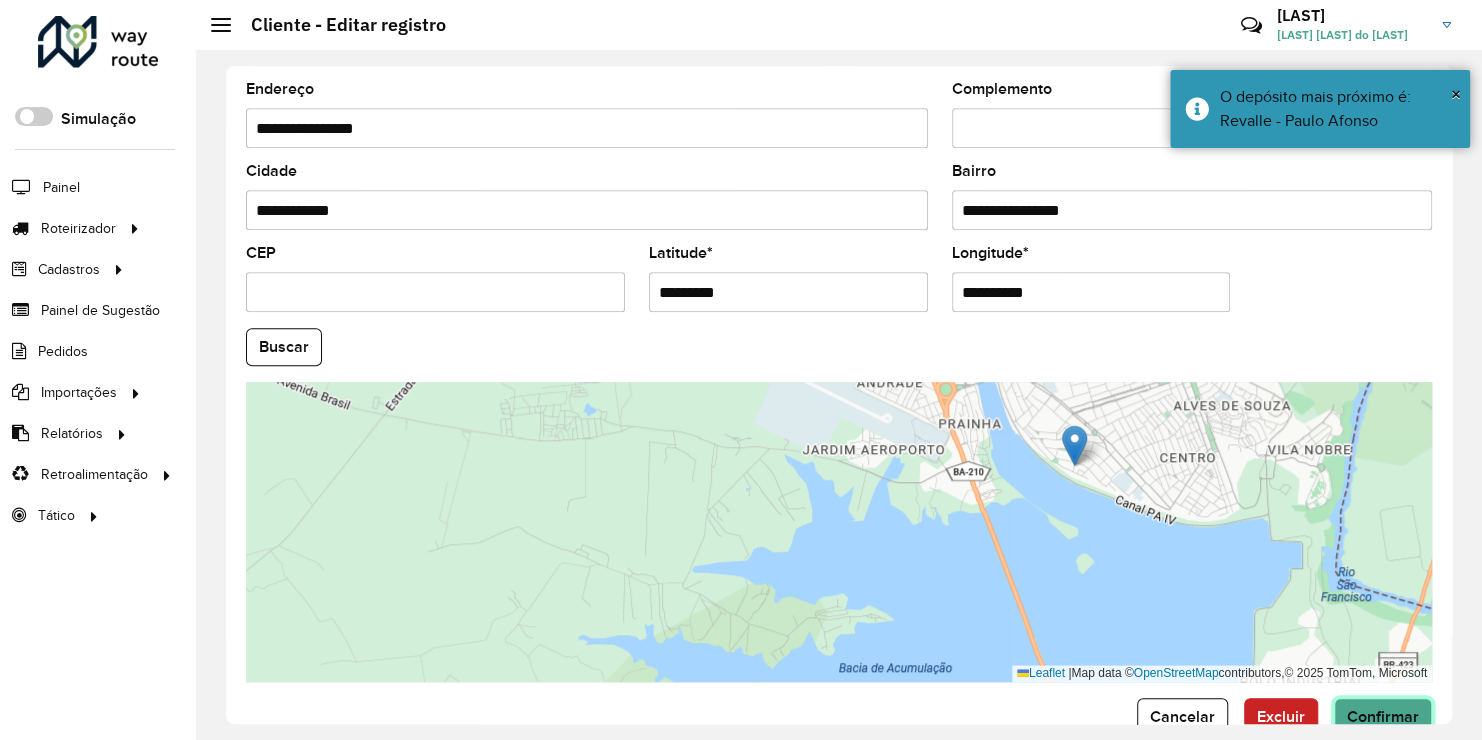 click on "Confirmar" 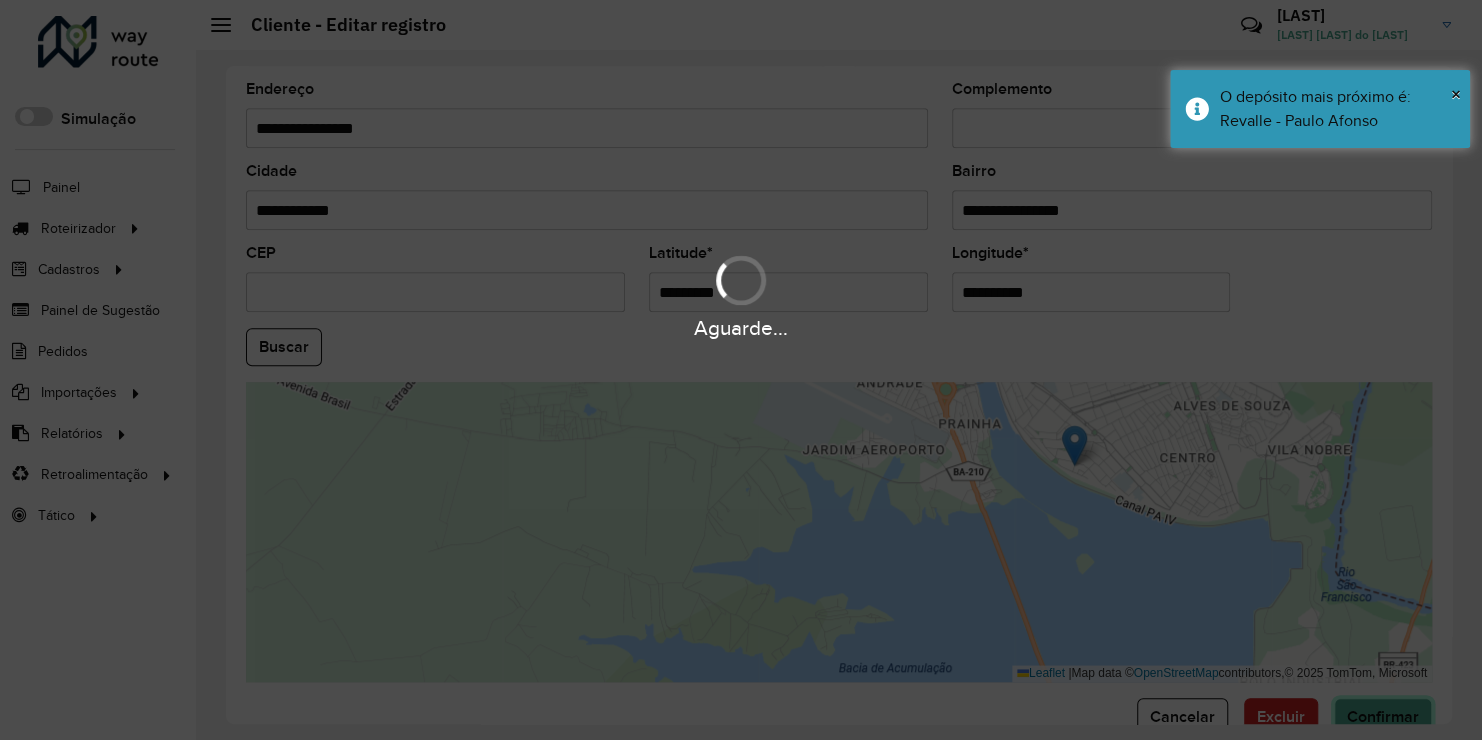 type 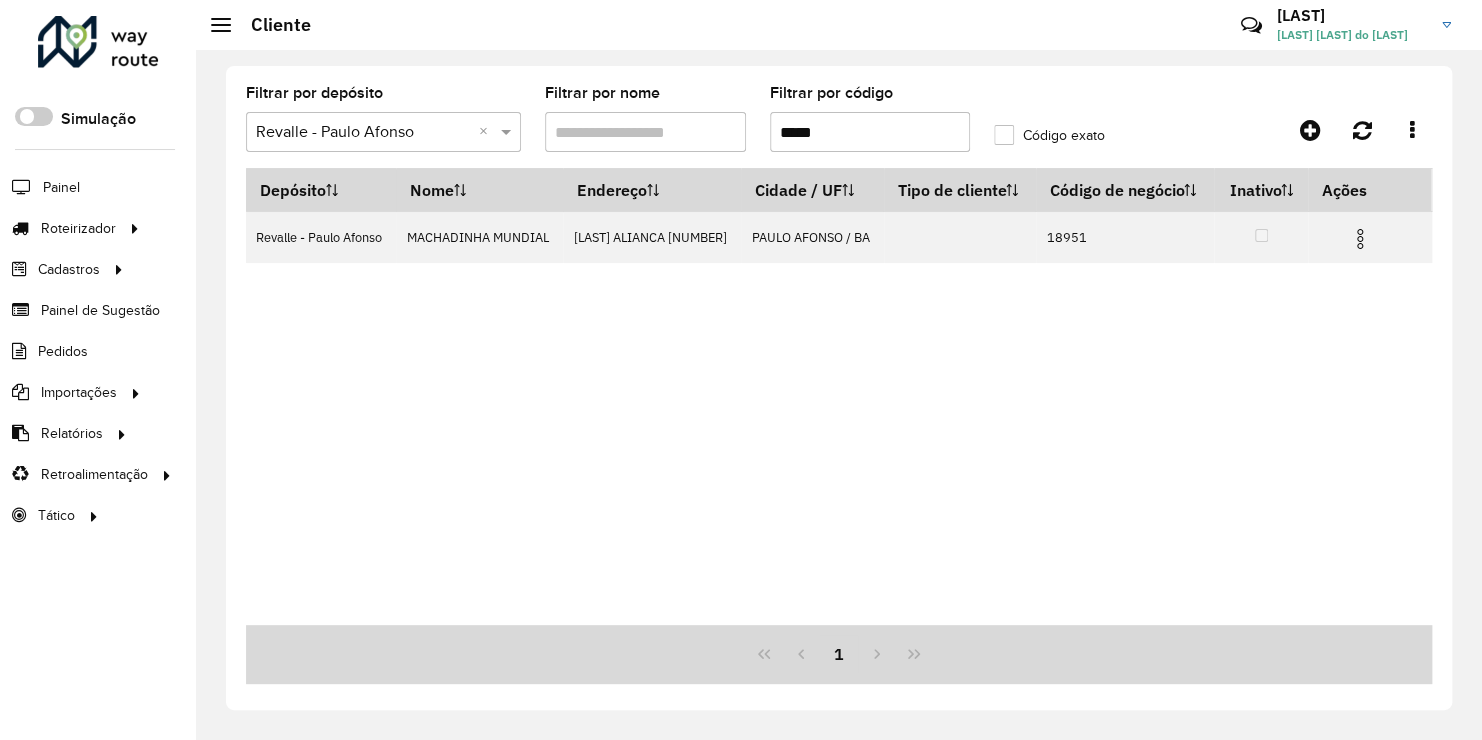 drag, startPoint x: 855, startPoint y: 124, endPoint x: 647, endPoint y: 128, distance: 208.03845 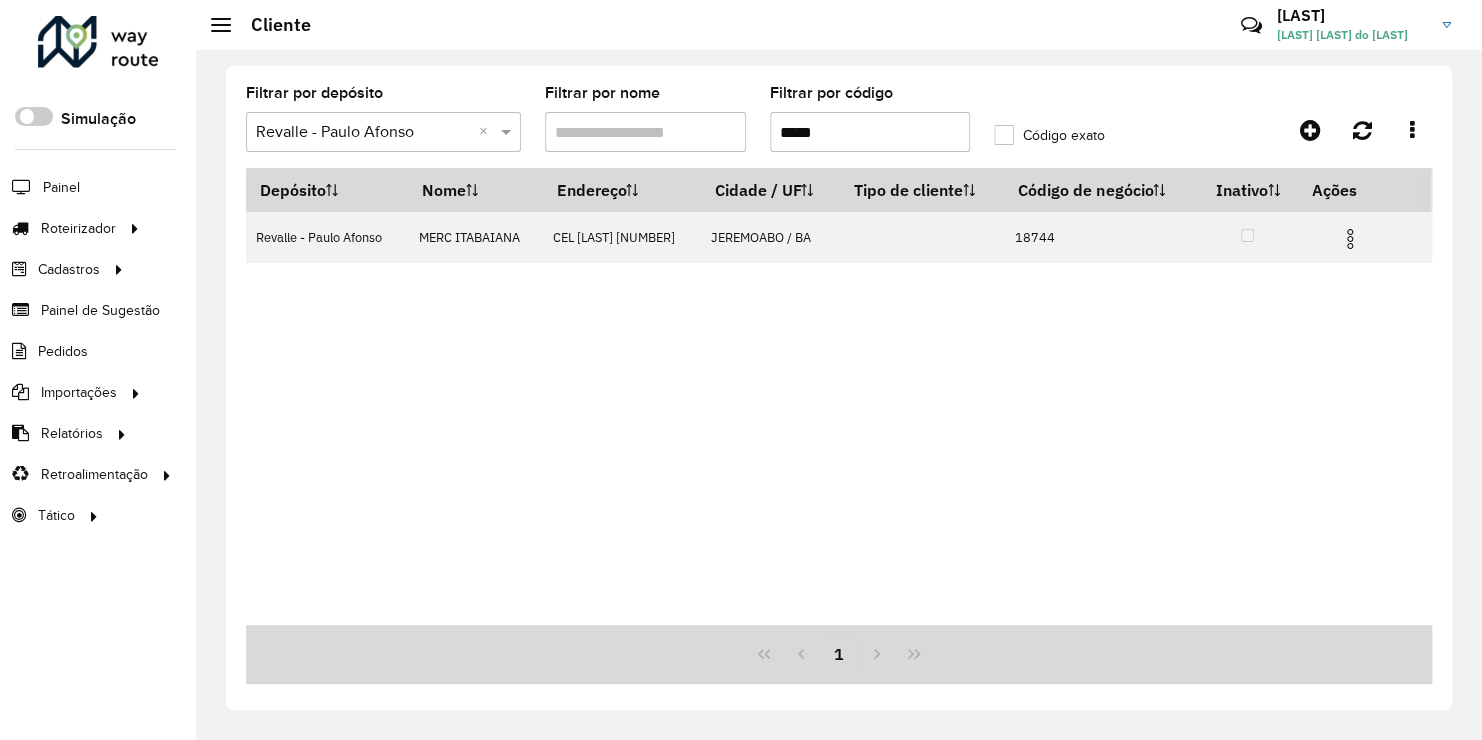 type on "*****" 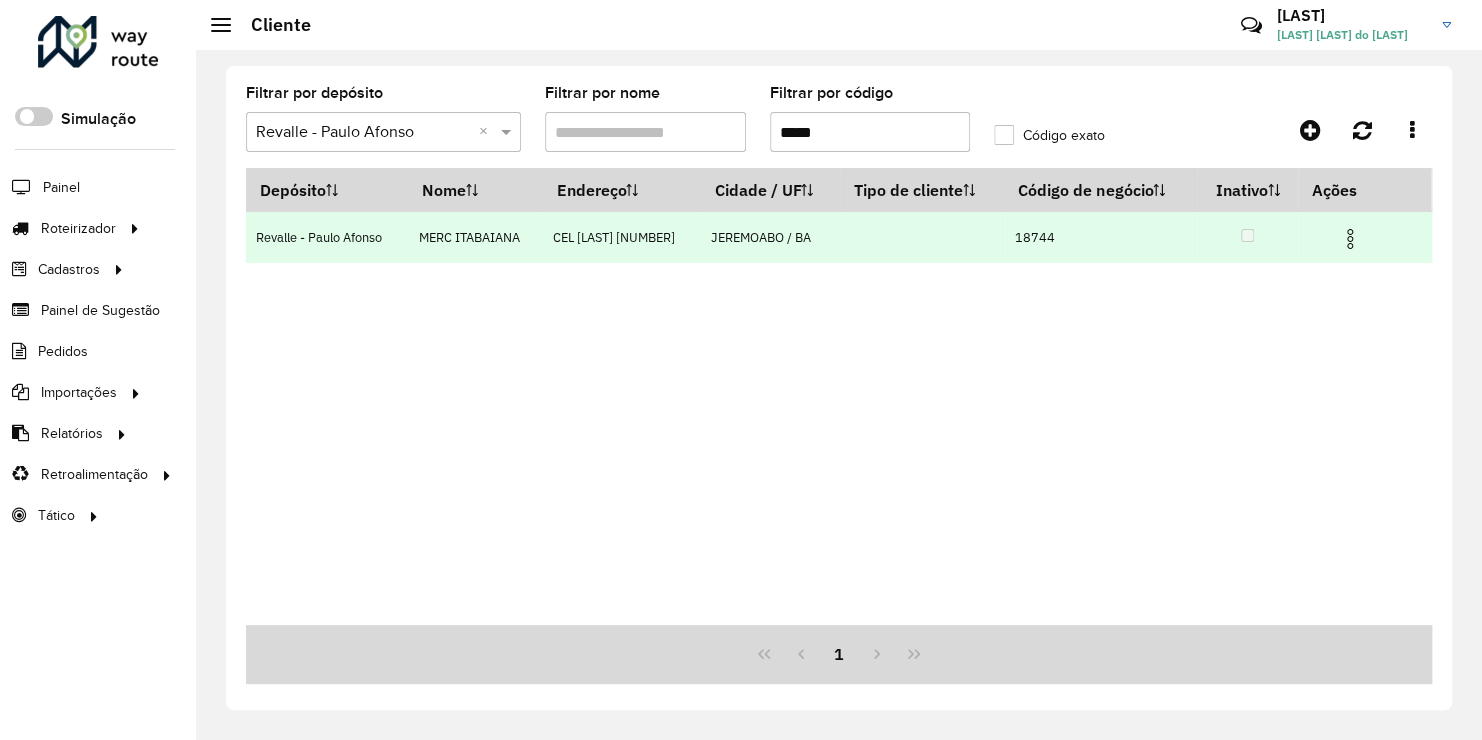 click at bounding box center (1350, 239) 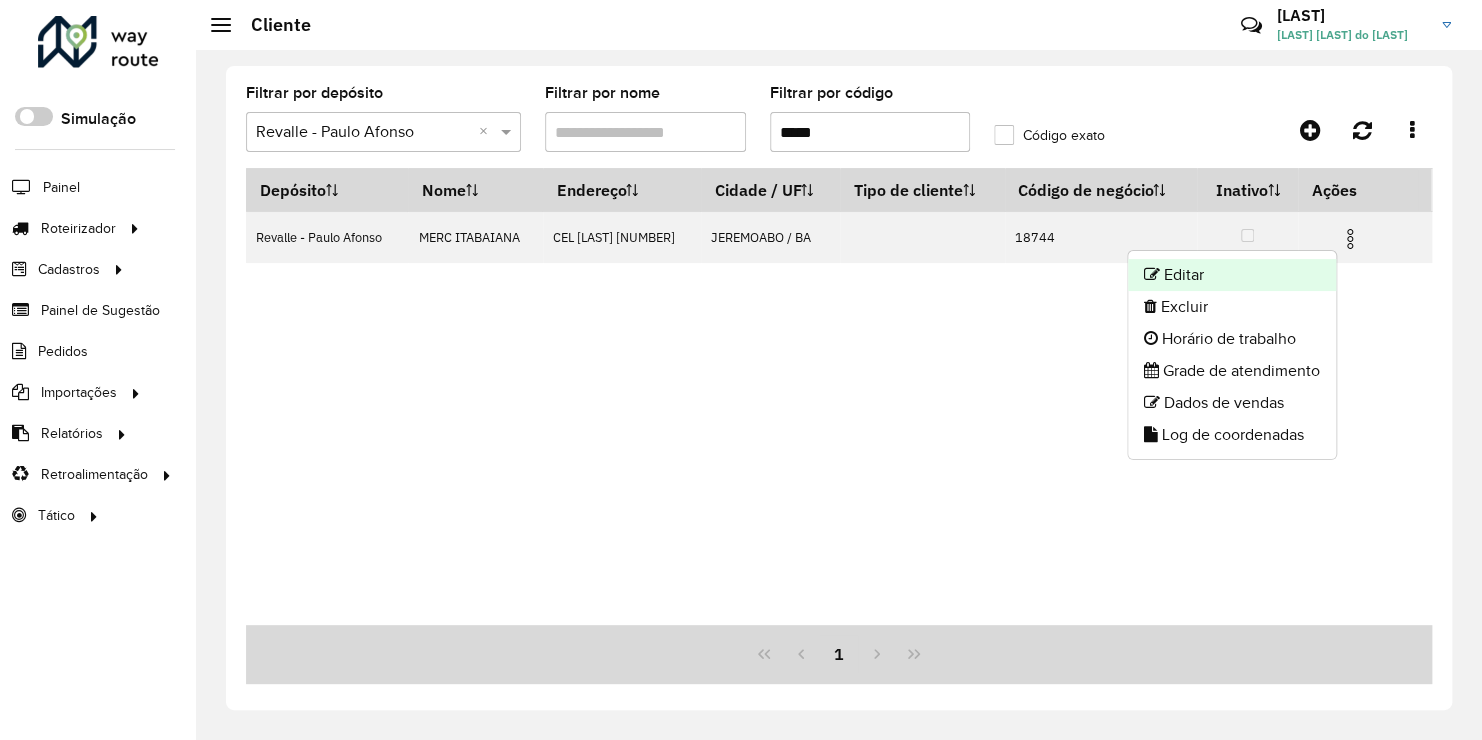 click on "Editar" 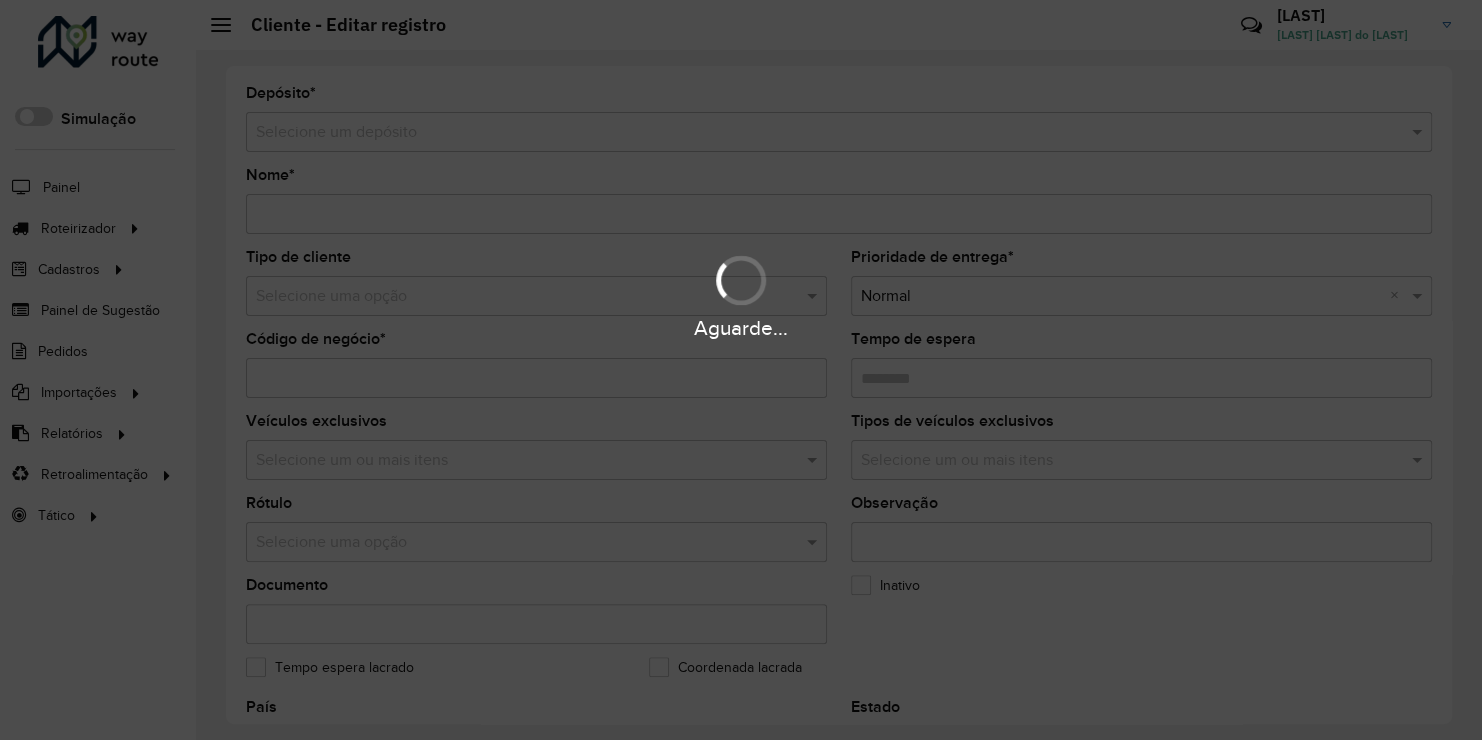 type on "**********" 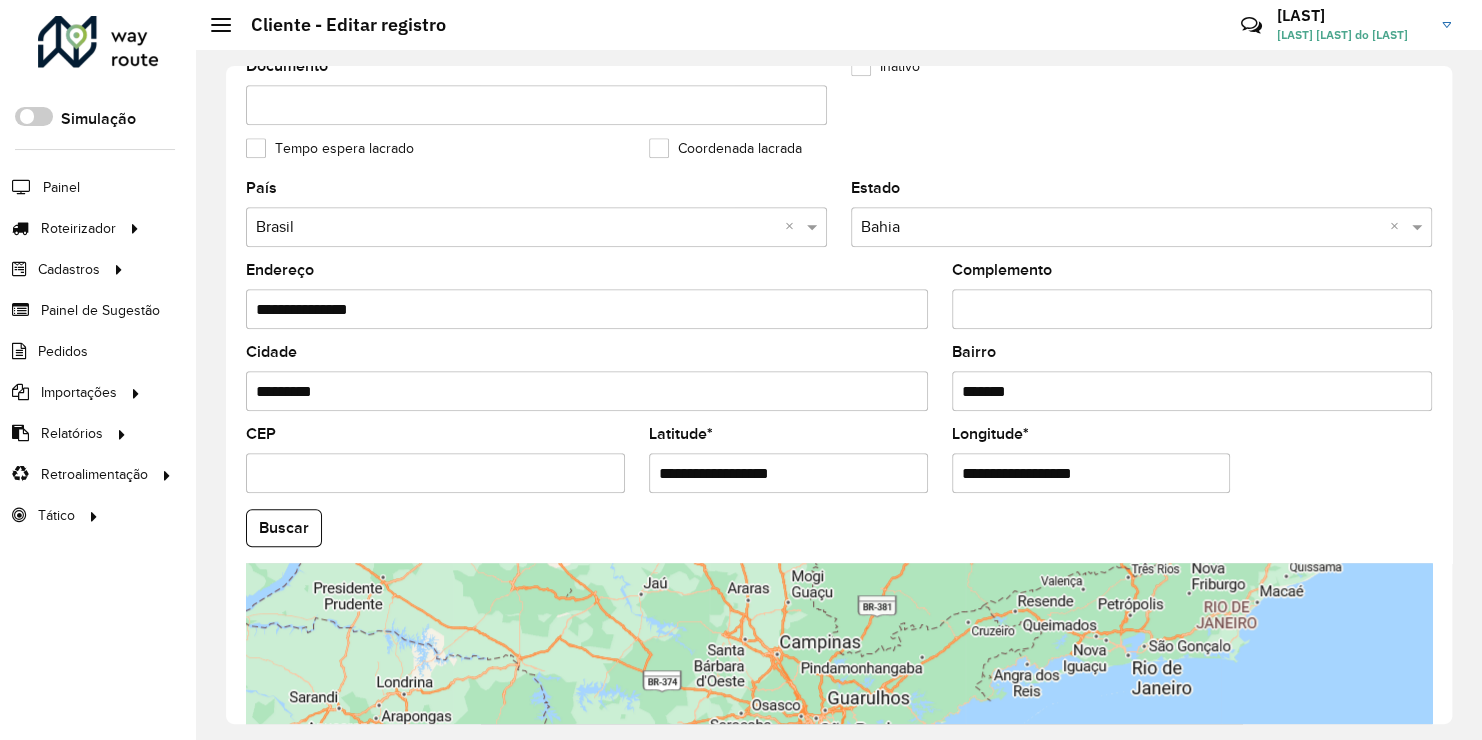 scroll, scrollTop: 582, scrollLeft: 0, axis: vertical 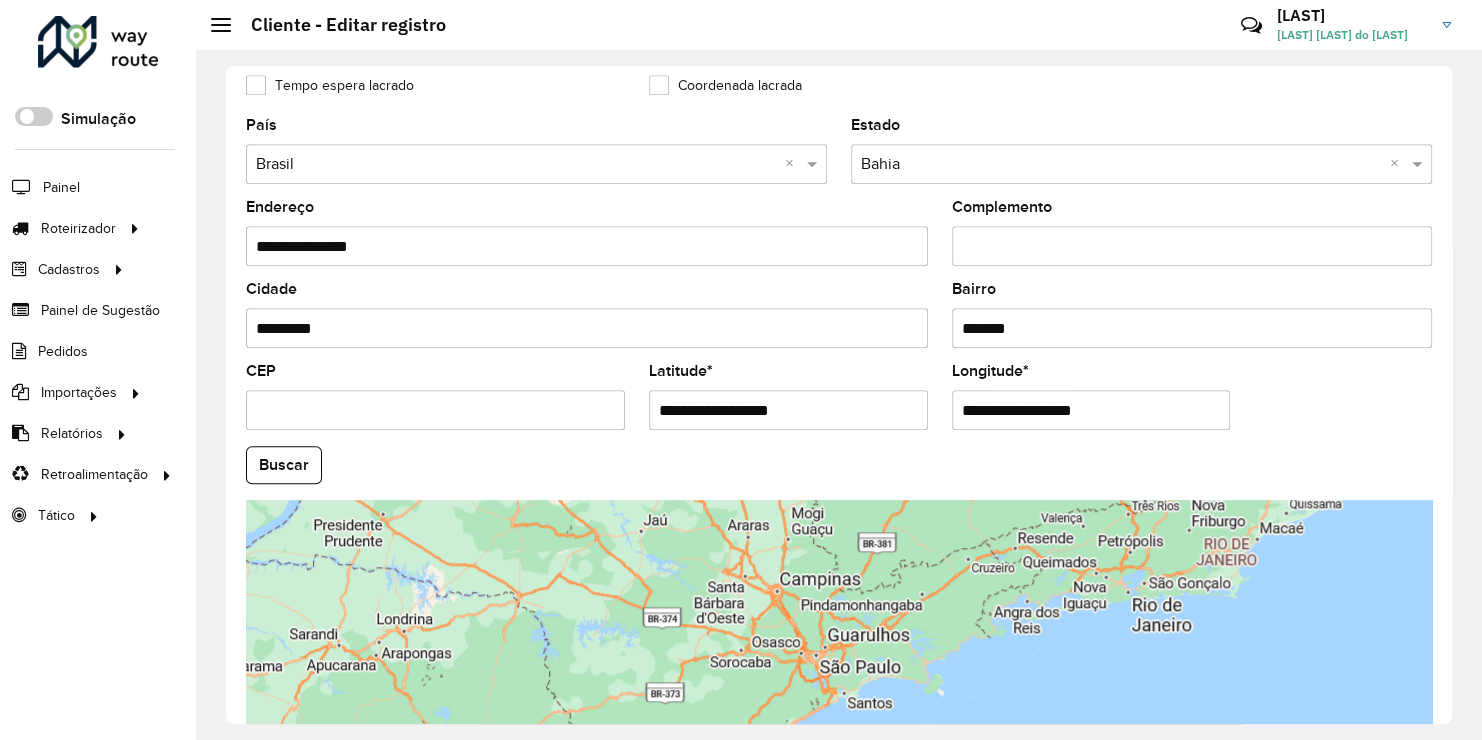 click on "**********" at bounding box center [1091, 410] 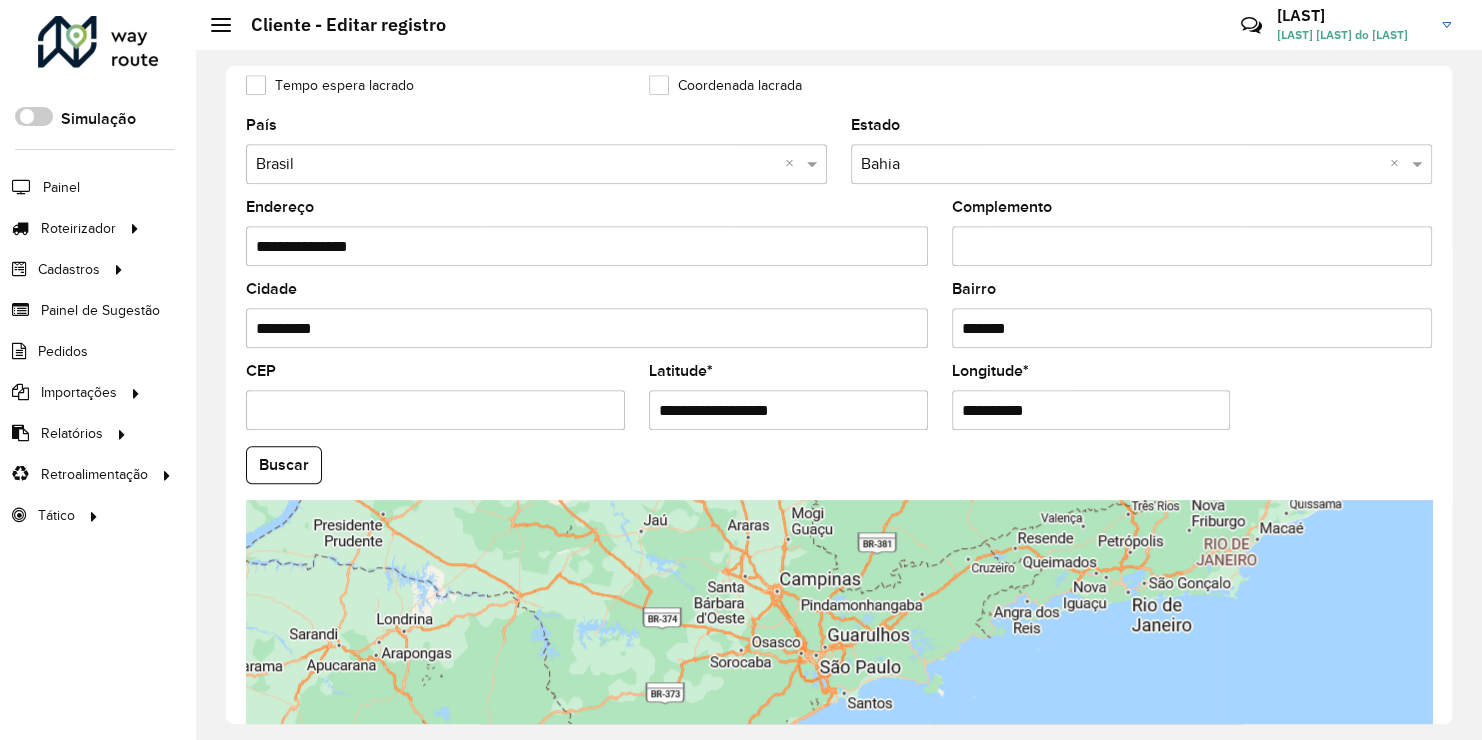 type on "**********" 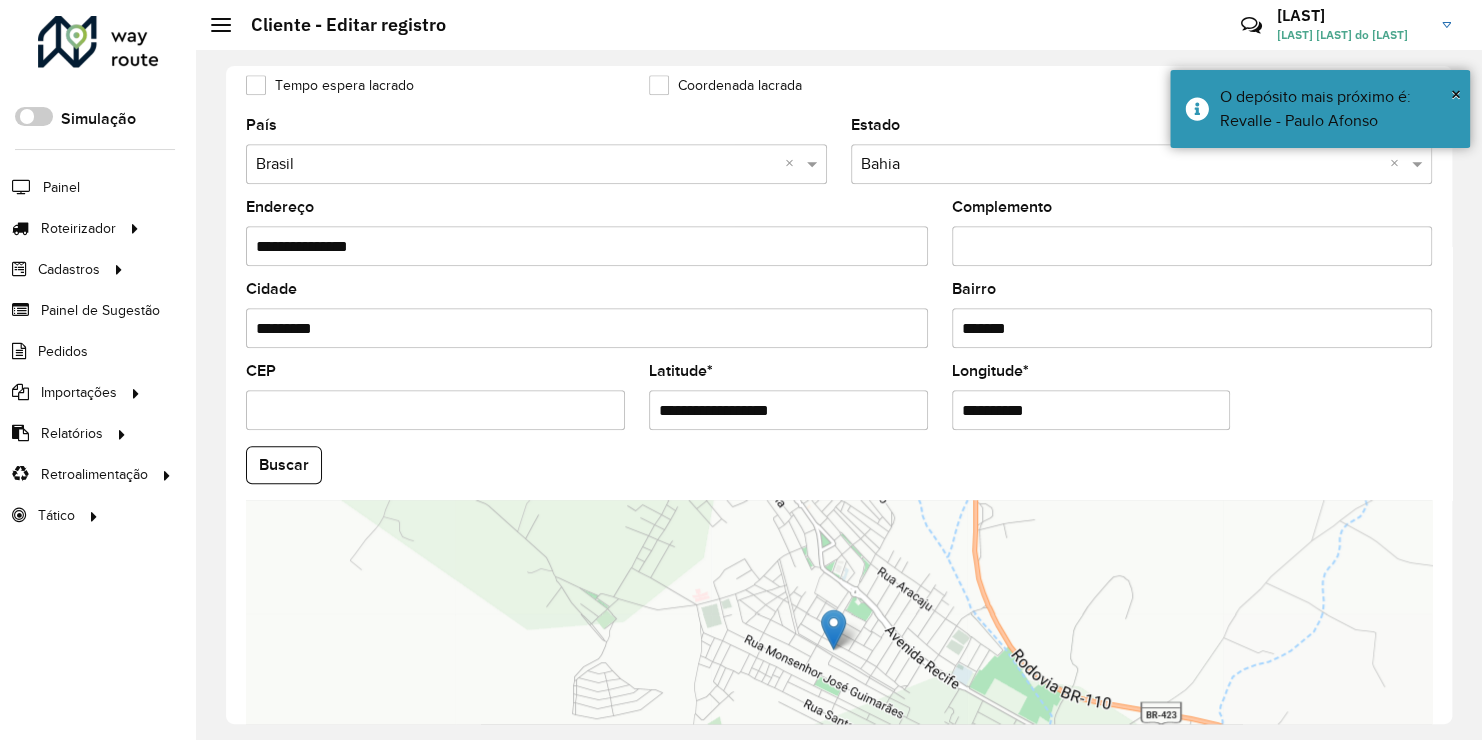 click on "**********" at bounding box center (788, 410) 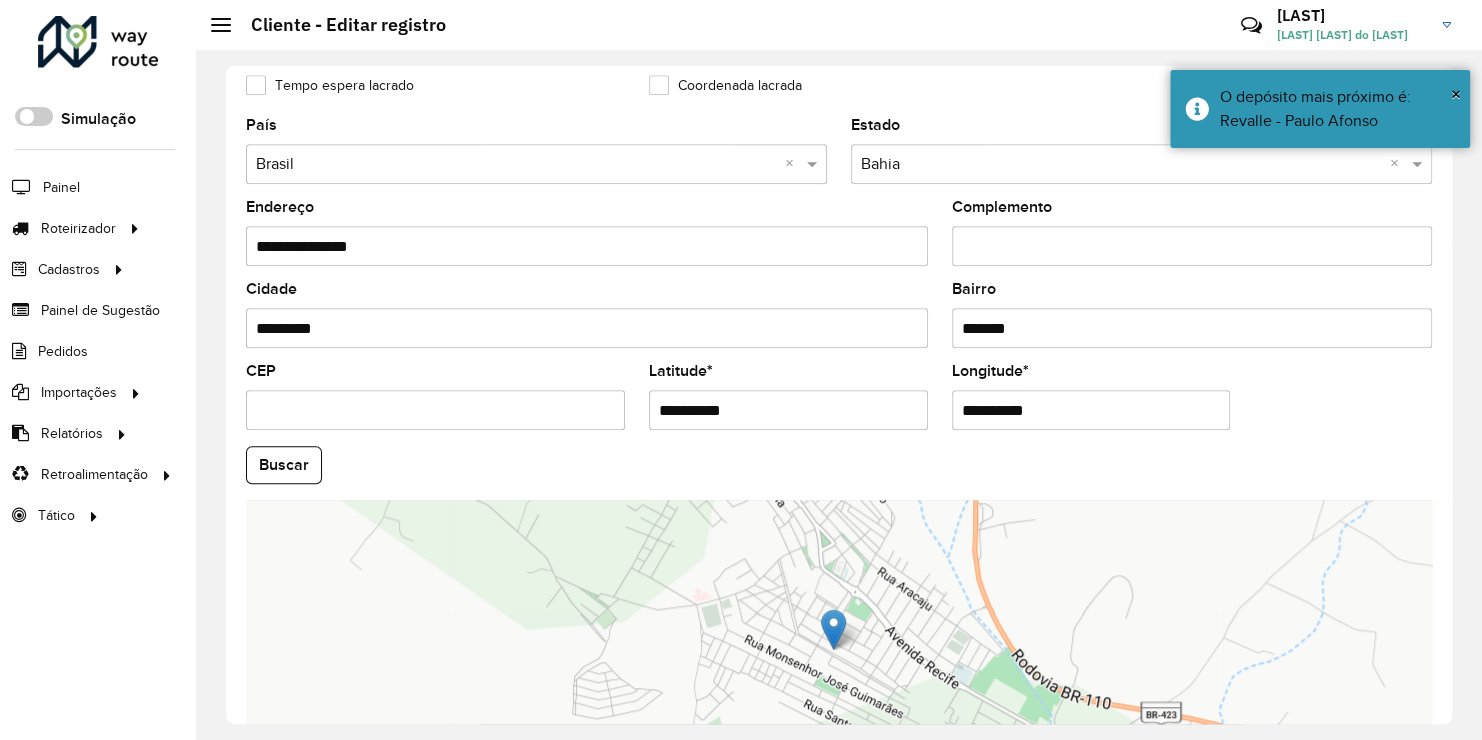 type on "**********" 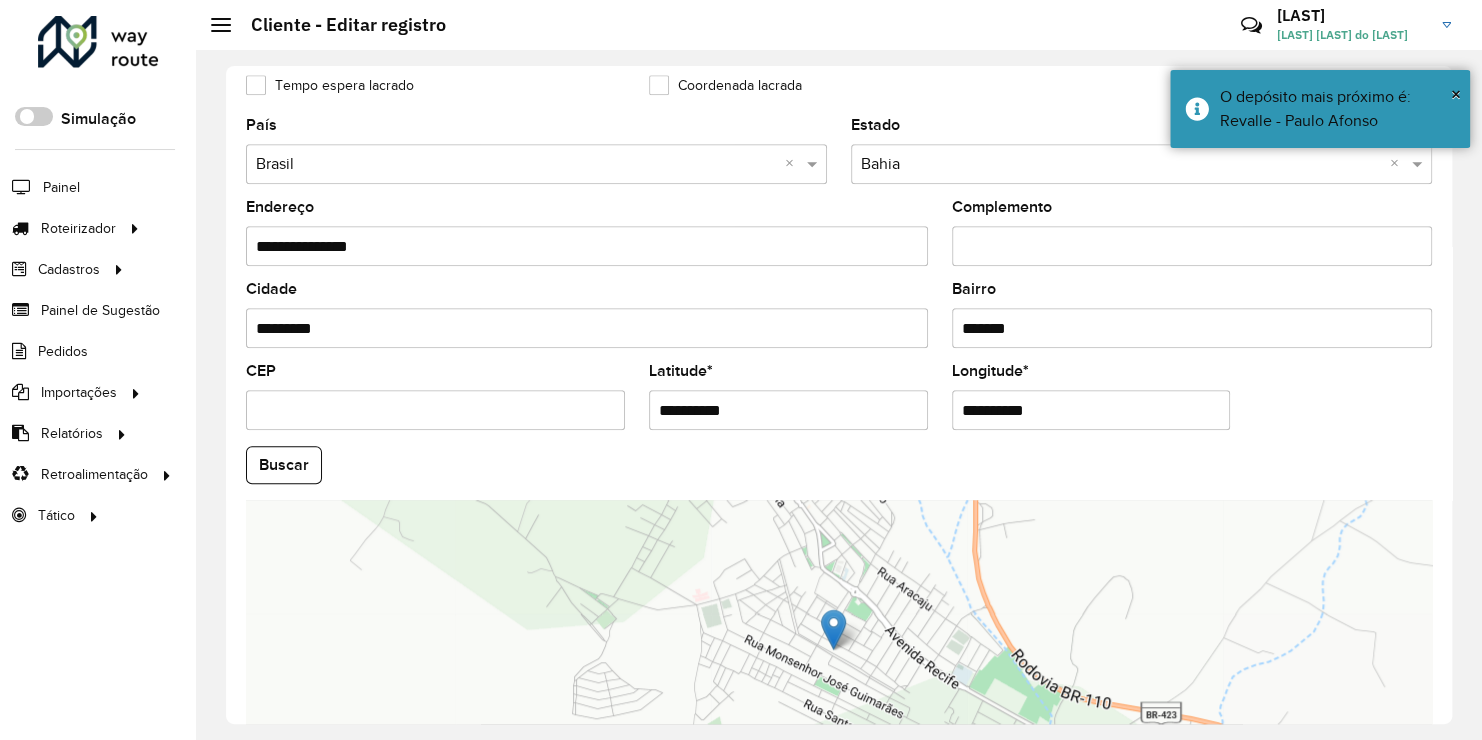 click on "Aguarde...  Pop-up bloqueado!  Seu navegador bloqueou automáticamente a abertura de uma nova janela.   Acesse as configurações e adicione o endereço do sistema a lista de permissão.   Fechar  Roteirizador AmbevTech Simulação Painel Roteirizador Entregas Vendas Cadastros Checkpoint Classificações de venda Cliente Condição de pagamento Consulta de setores Depósito Disponibilidade de veículos Fator tipo de produto Gabarito planner Grupo Rota Fator Tipo Produto Grupo de Depósito Grupo de rotas exclusiva Grupo de setores Jornada Jornada RN Layout integração Modelo Motorista Multi Depósito Painel de sugestão Parada Pedágio Perfil de Vendedor Ponto de apoio Ponto de apoio FAD Prioridade pedido Produto Restrição de Atendimento Planner Rodízio de placa Rota exclusiva FAD Rótulo Setor Setor Planner Tempo de parada de refeição Tipo de cliente Tipo de veículo Tipo de veículo RN Transportadora Usuário Vendedor Veículo Painel de Sugestão Pedidos Importações Classificação e volume de venda" at bounding box center [741, 370] 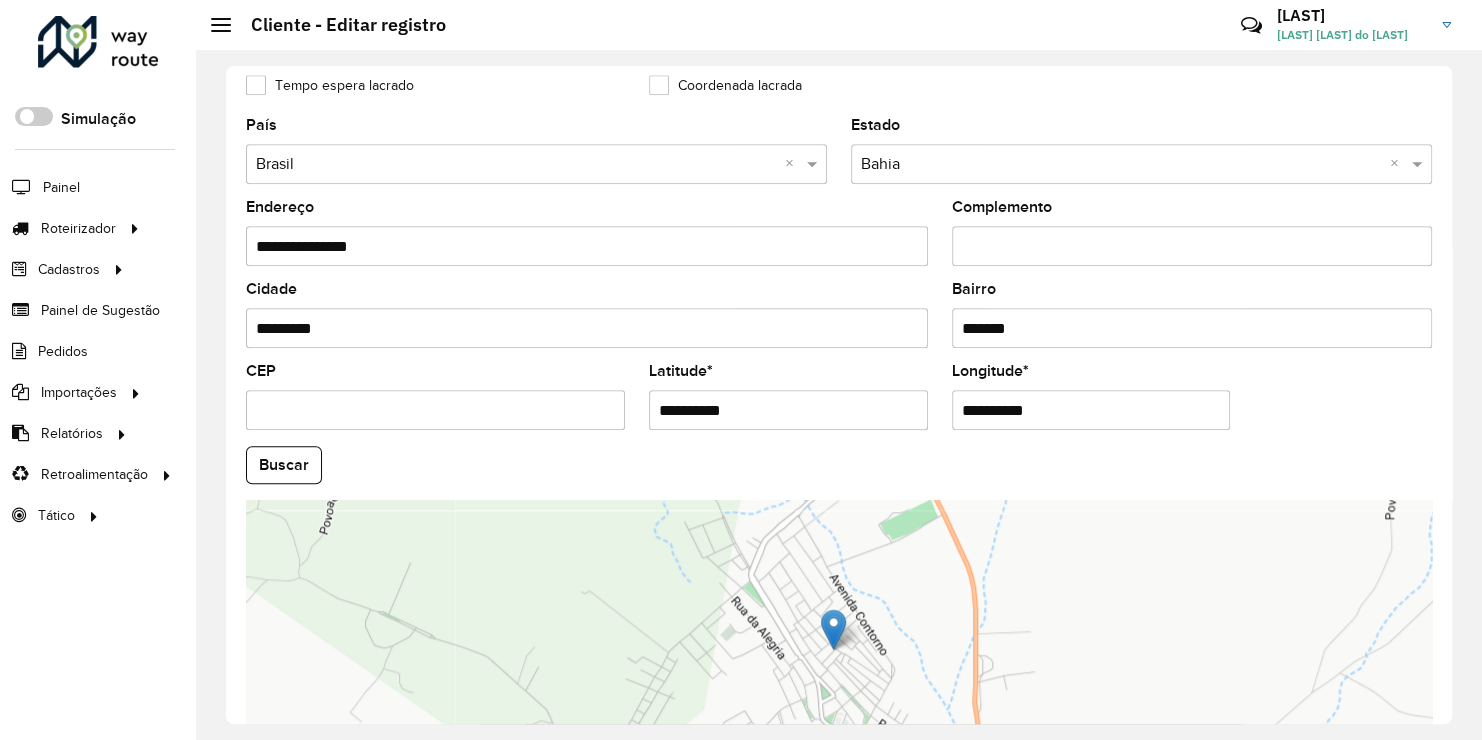 drag, startPoint x: 1442, startPoint y: 439, endPoint x: 1451, endPoint y: 547, distance: 108.37435 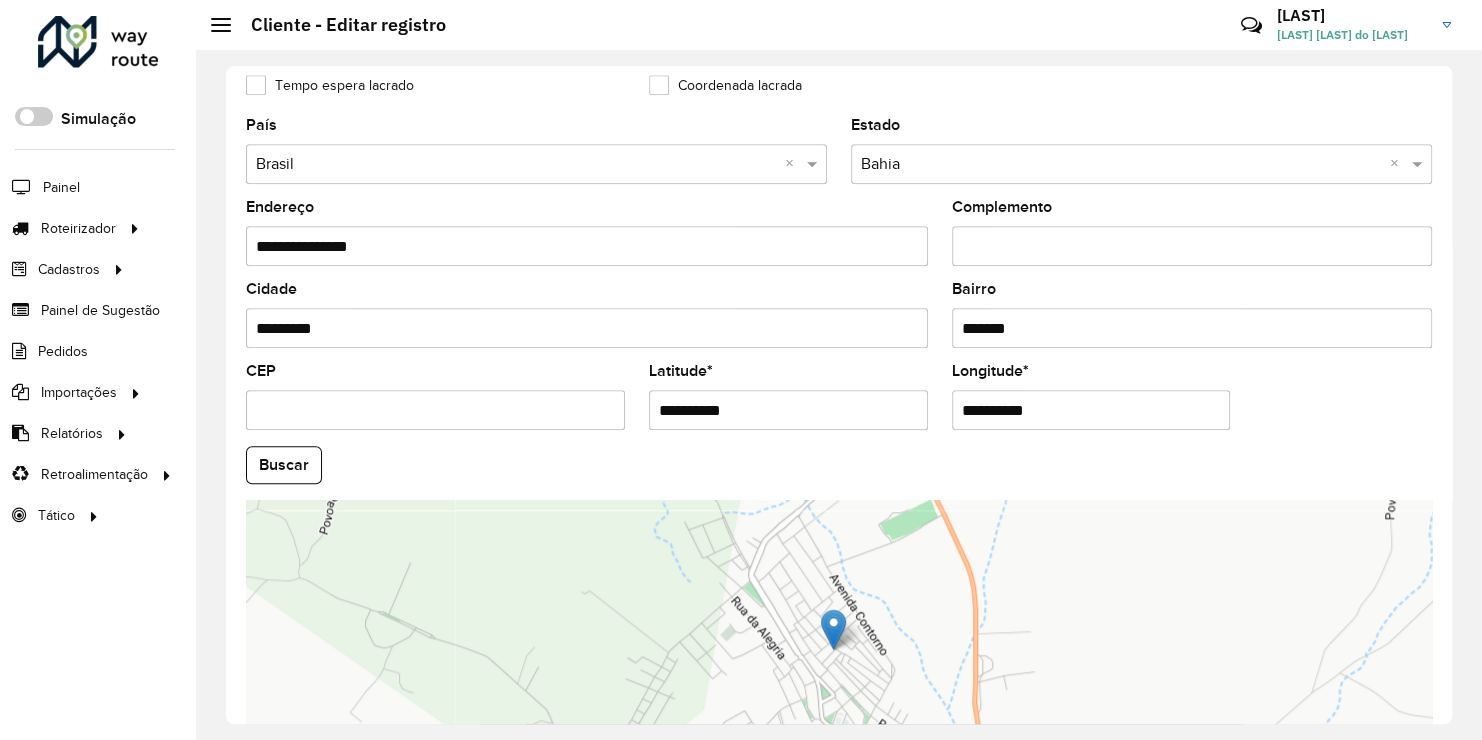 click on "**********" 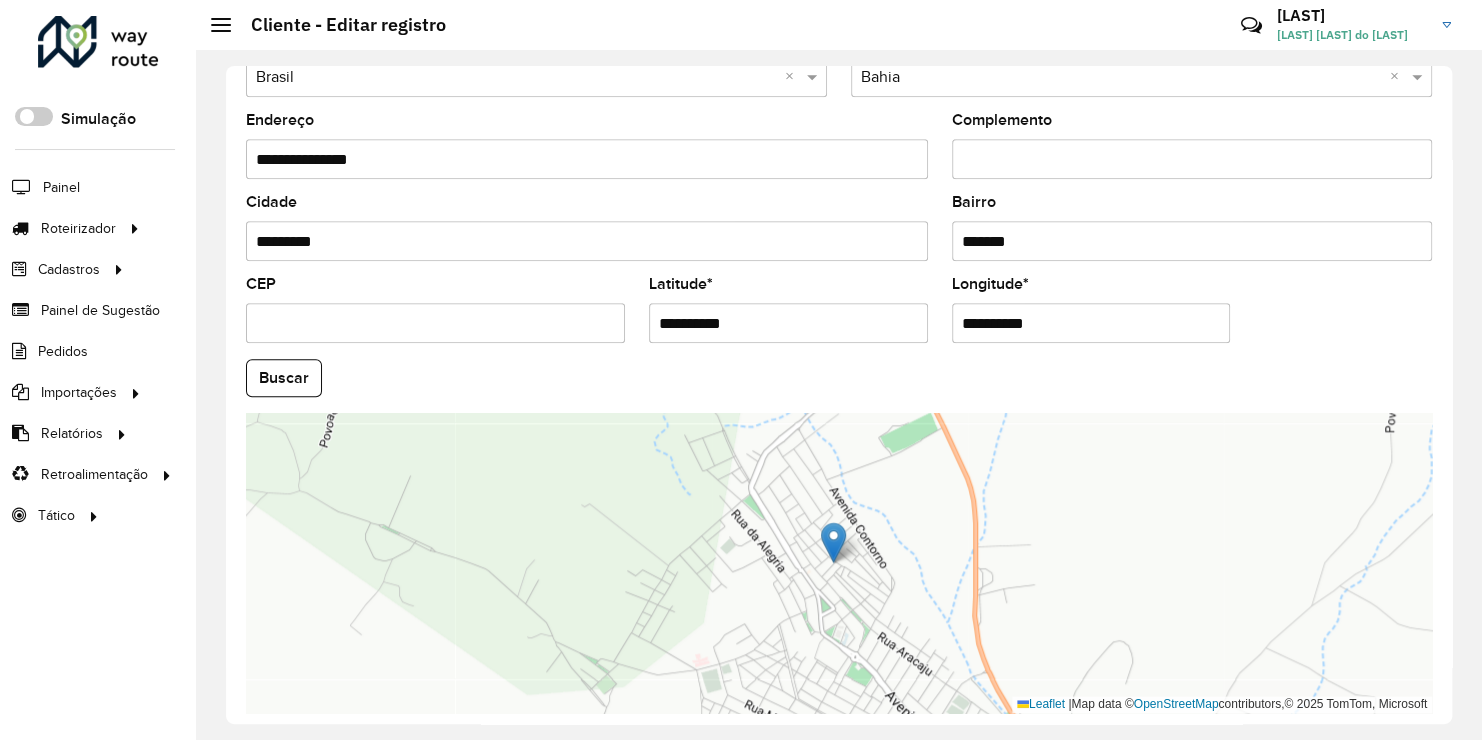 scroll, scrollTop: 740, scrollLeft: 0, axis: vertical 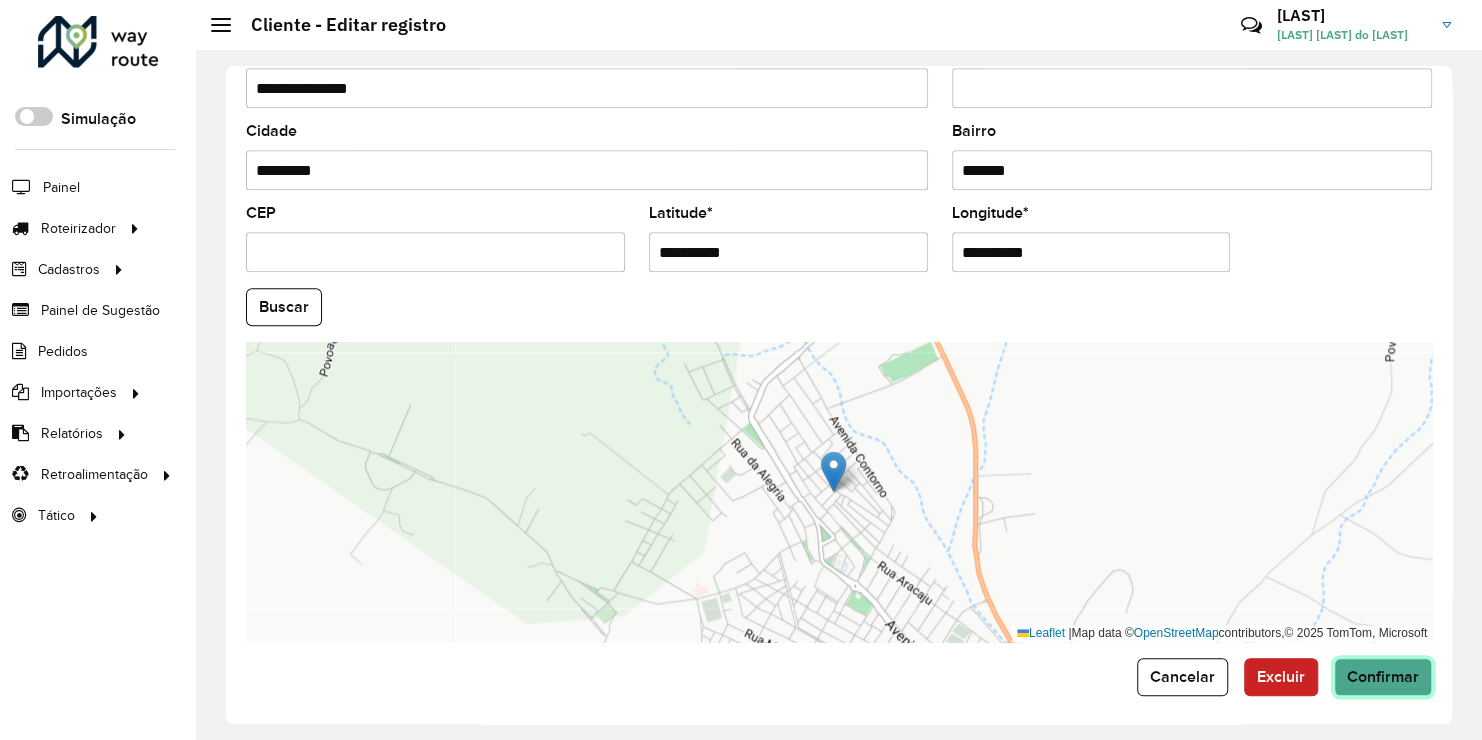 click on "Confirmar" 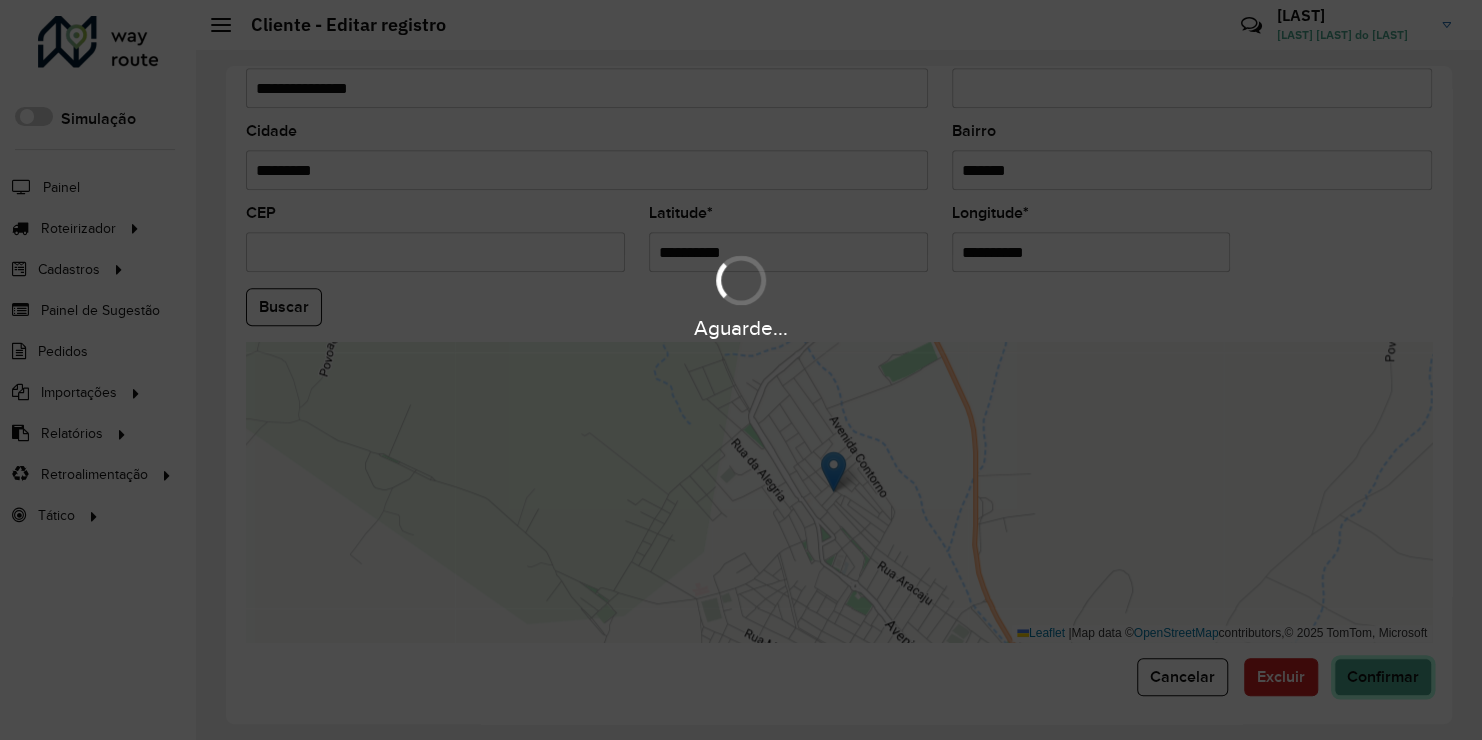 type 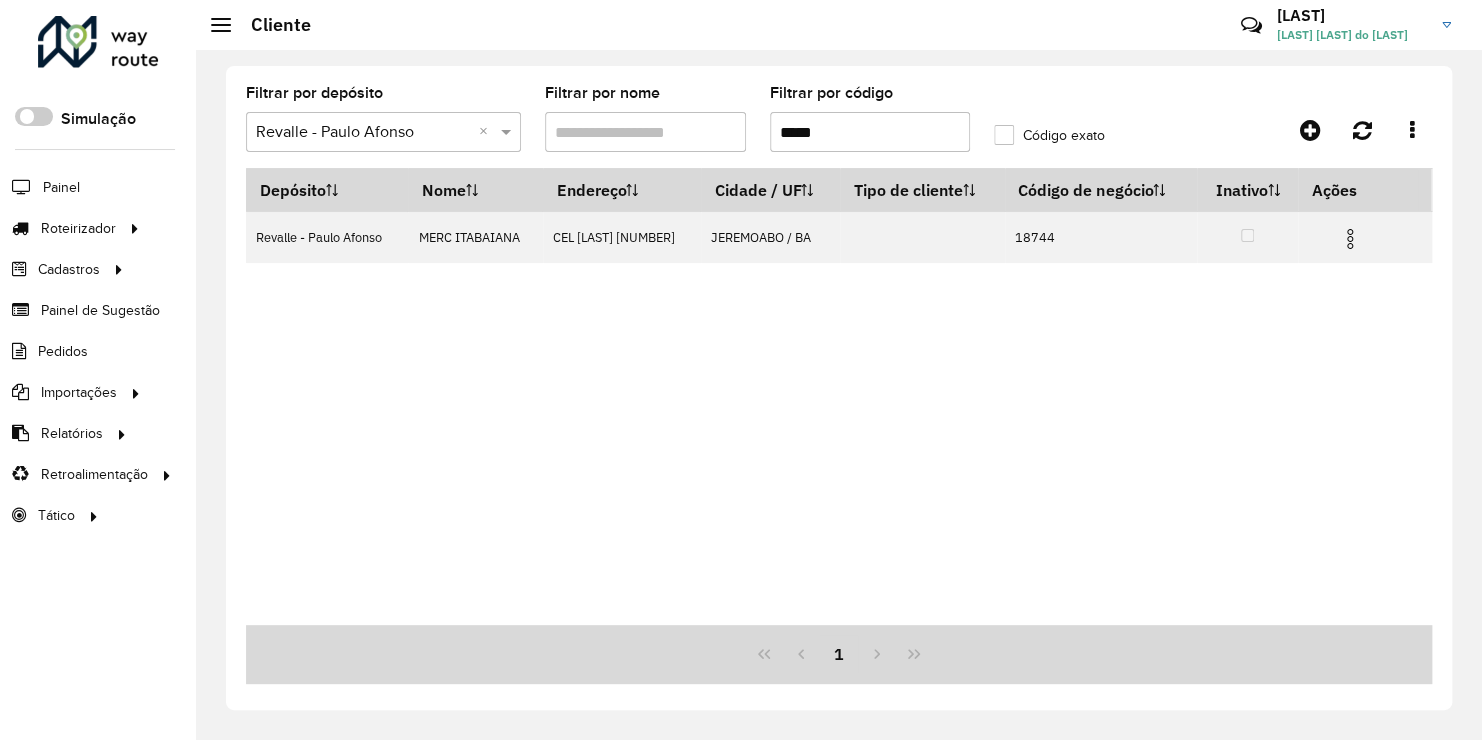 drag, startPoint x: 841, startPoint y: 142, endPoint x: 645, endPoint y: 142, distance: 196 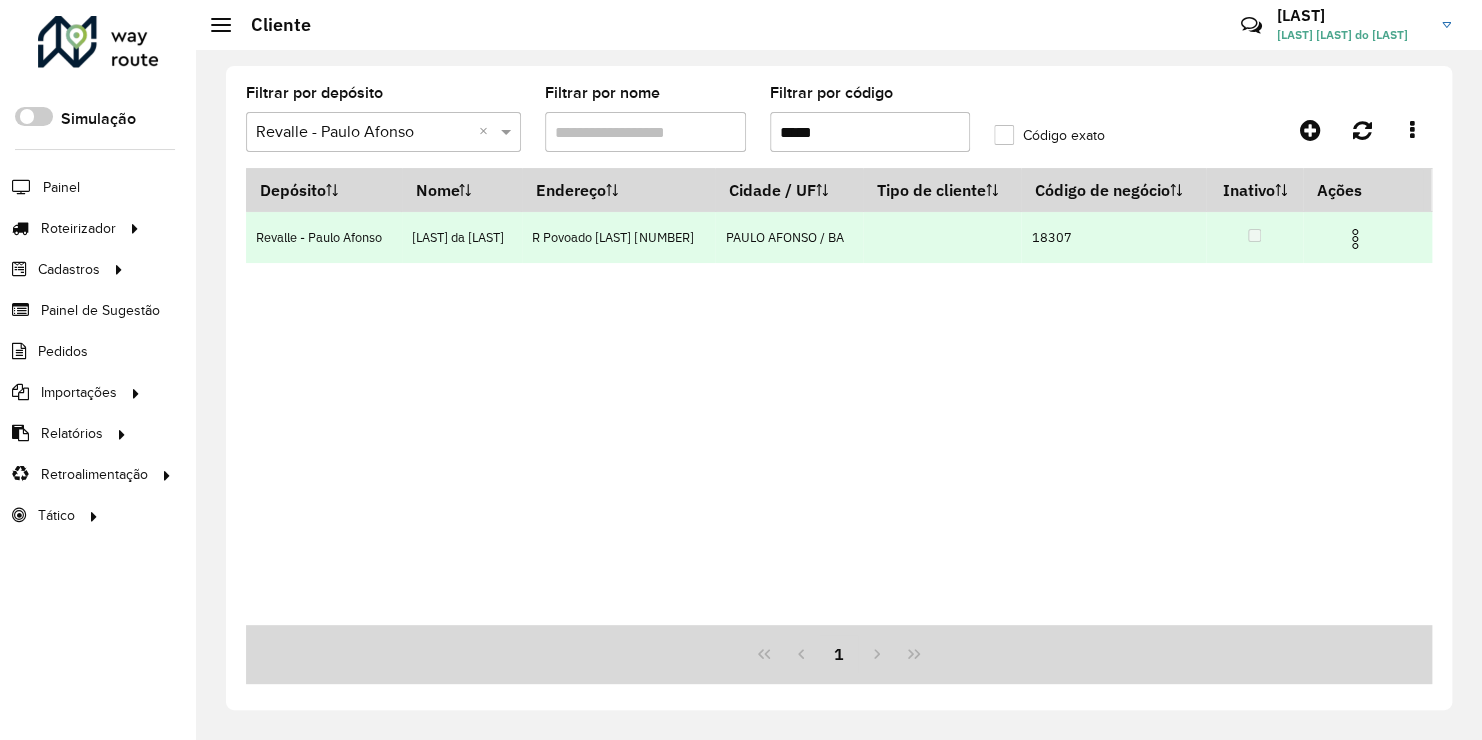click at bounding box center [1355, 239] 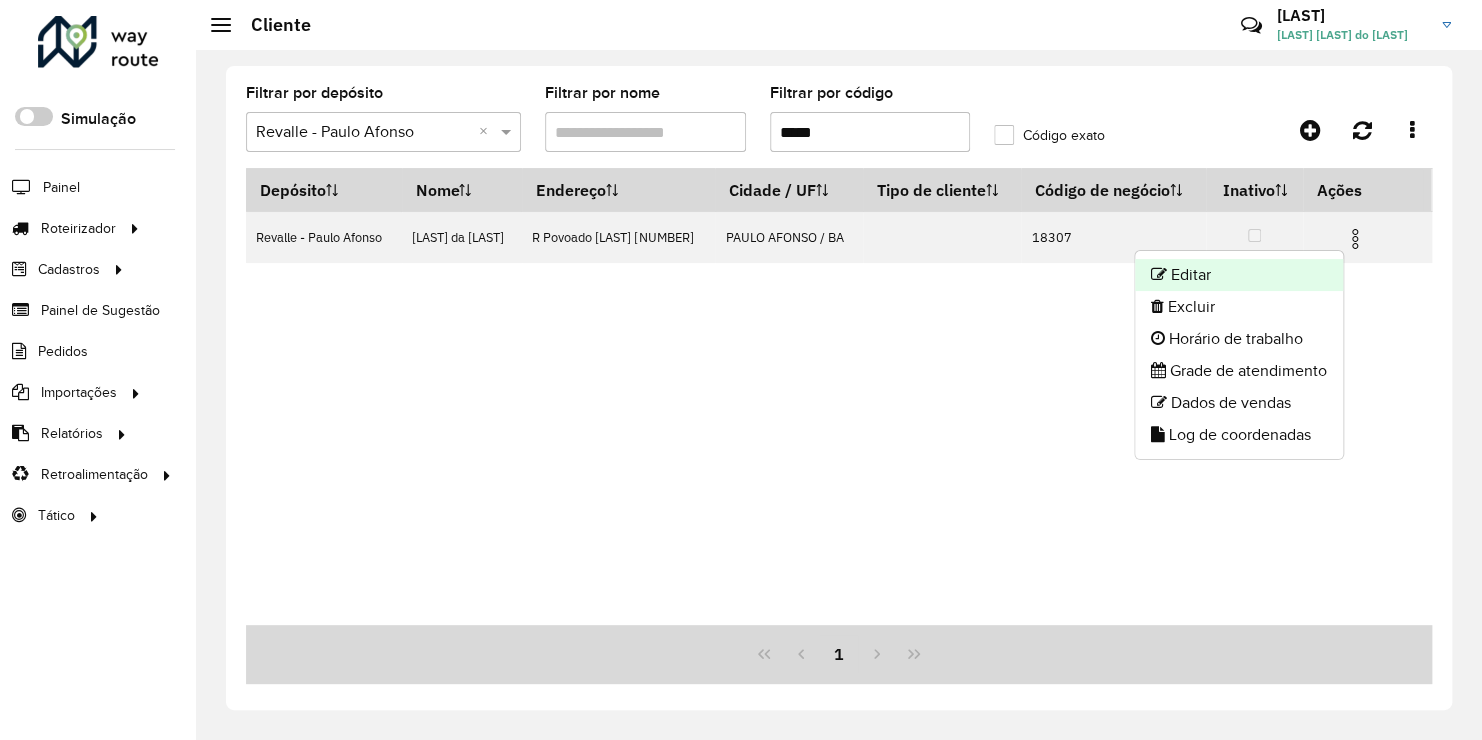 click on "Editar" 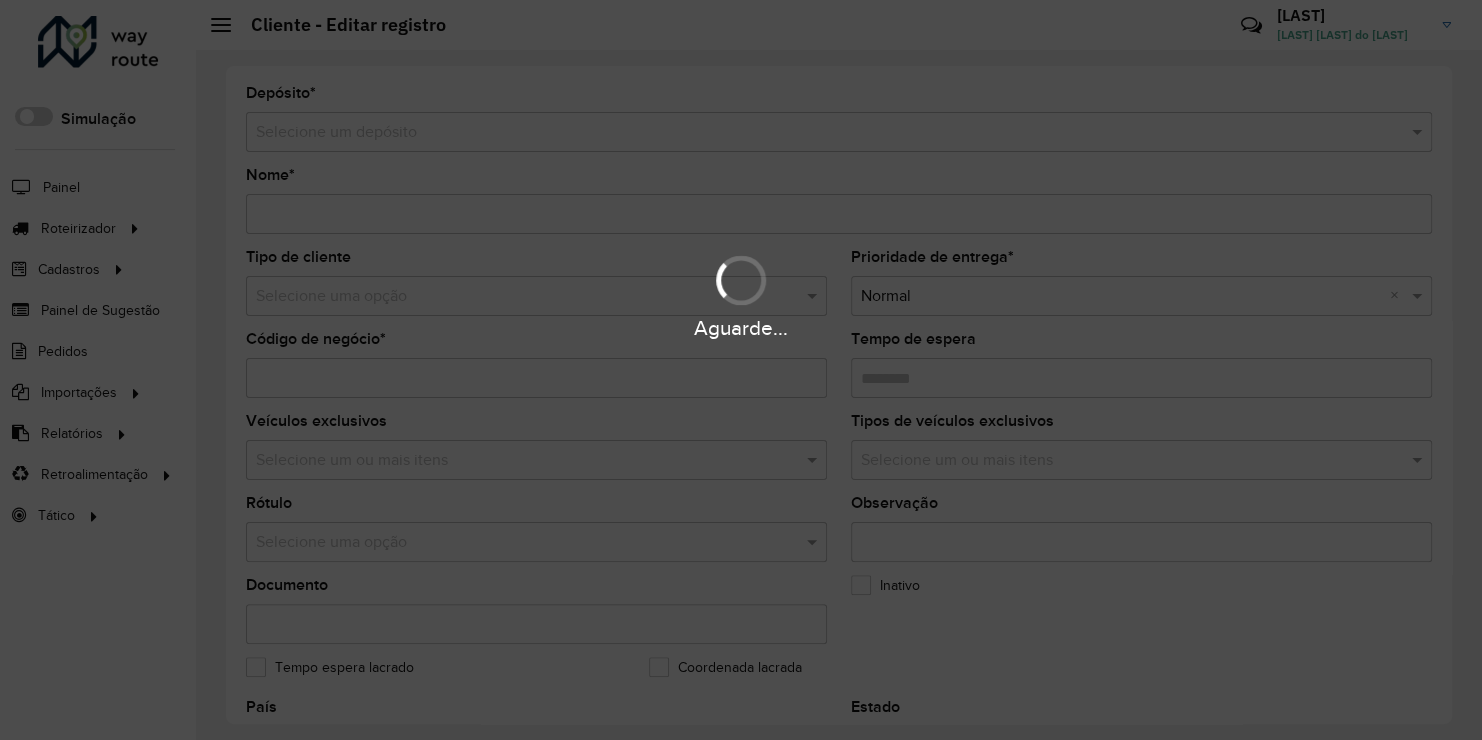 type on "**********" 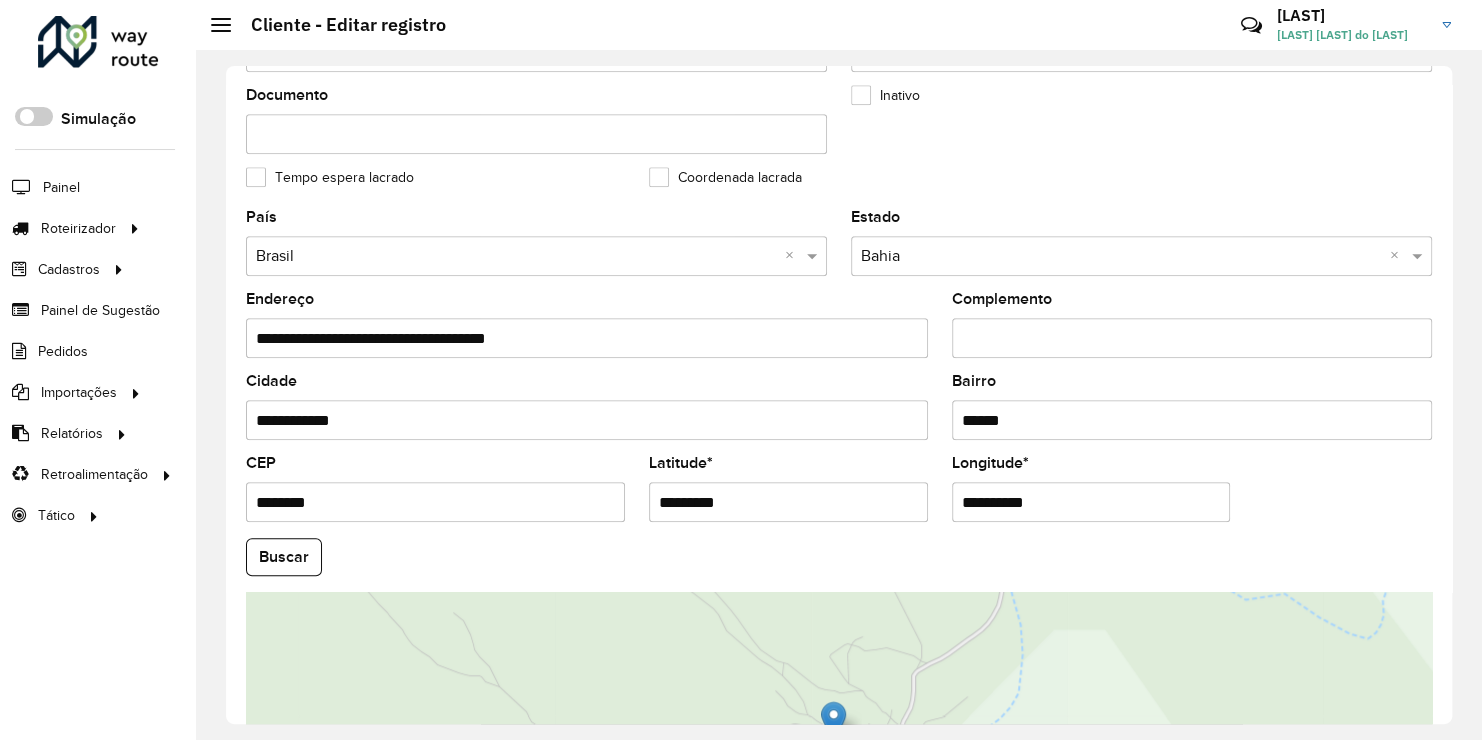 scroll, scrollTop: 500, scrollLeft: 0, axis: vertical 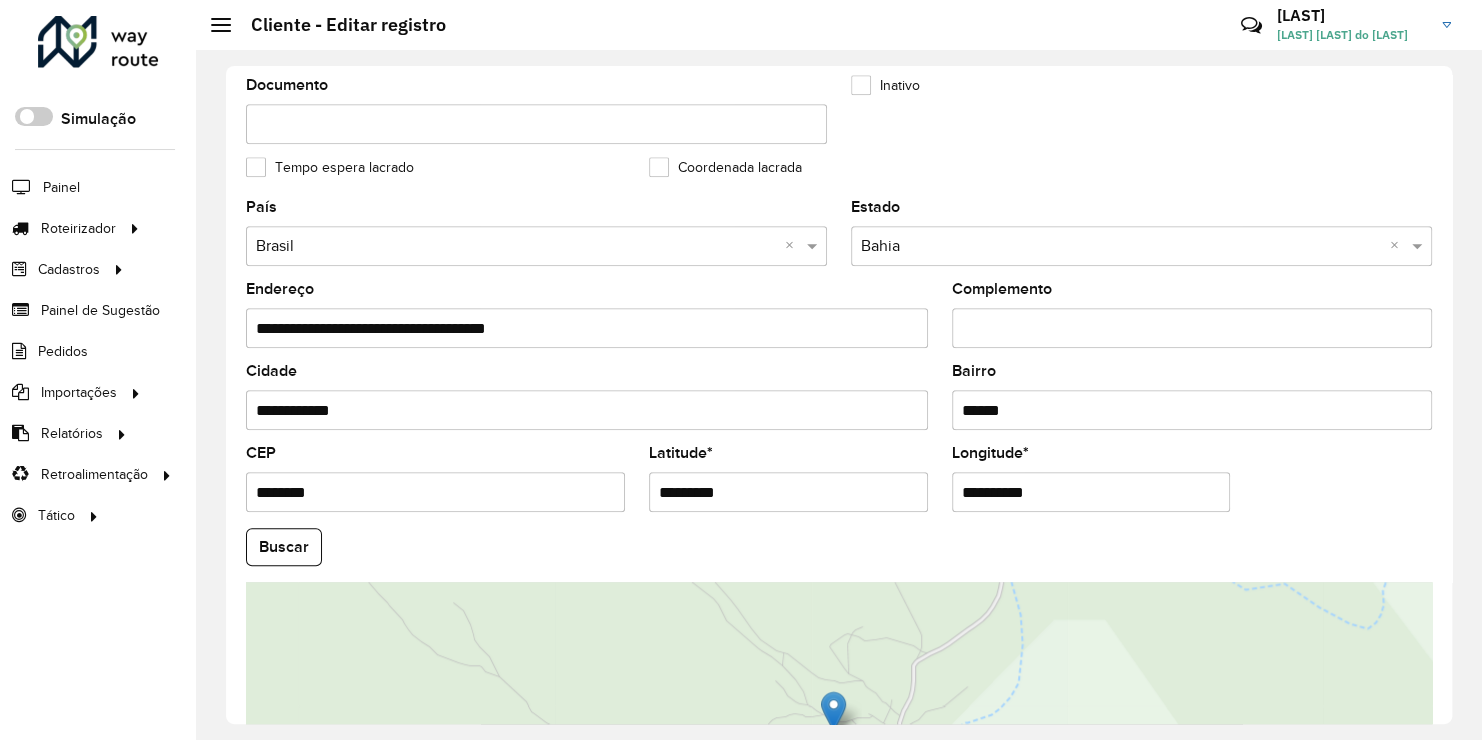 click on "**********" at bounding box center (1091, 492) 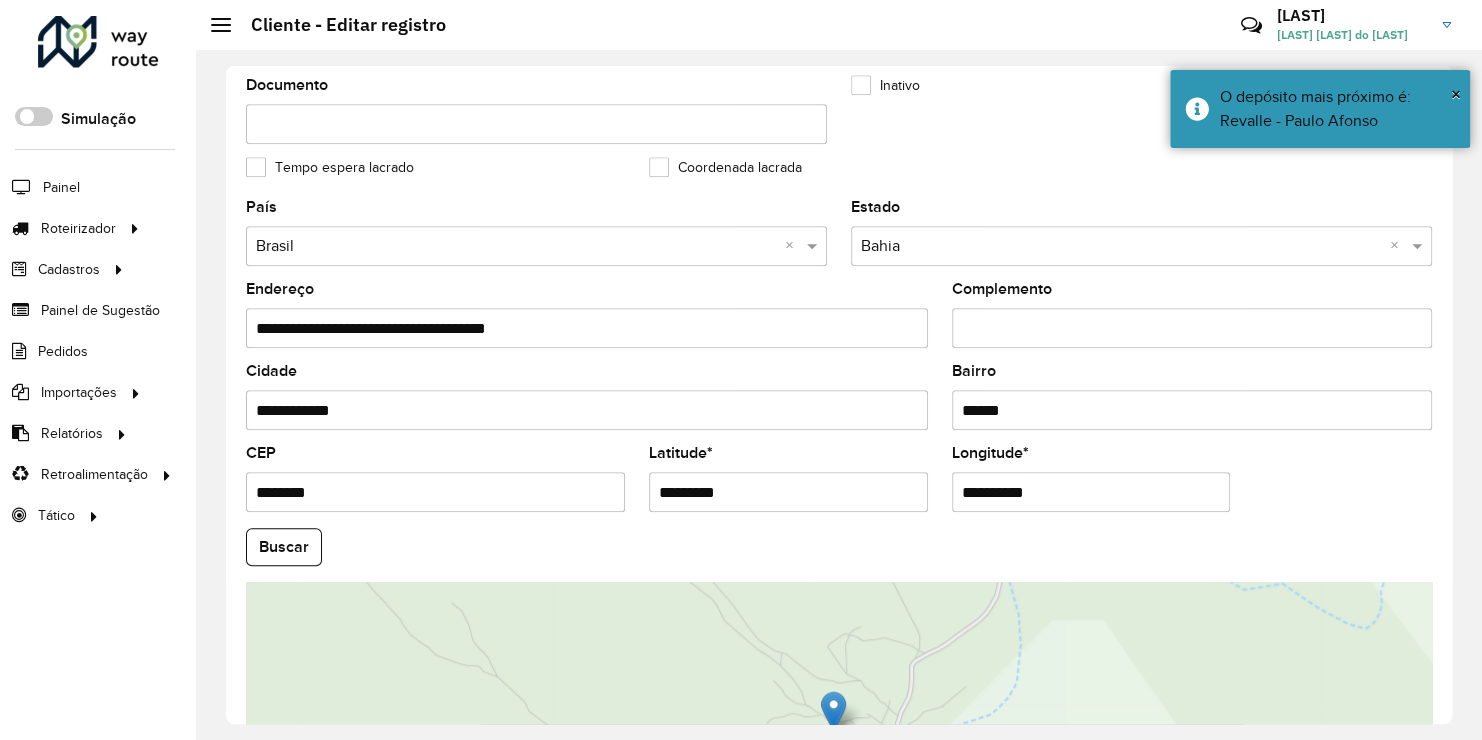 click on "*********" at bounding box center [788, 492] 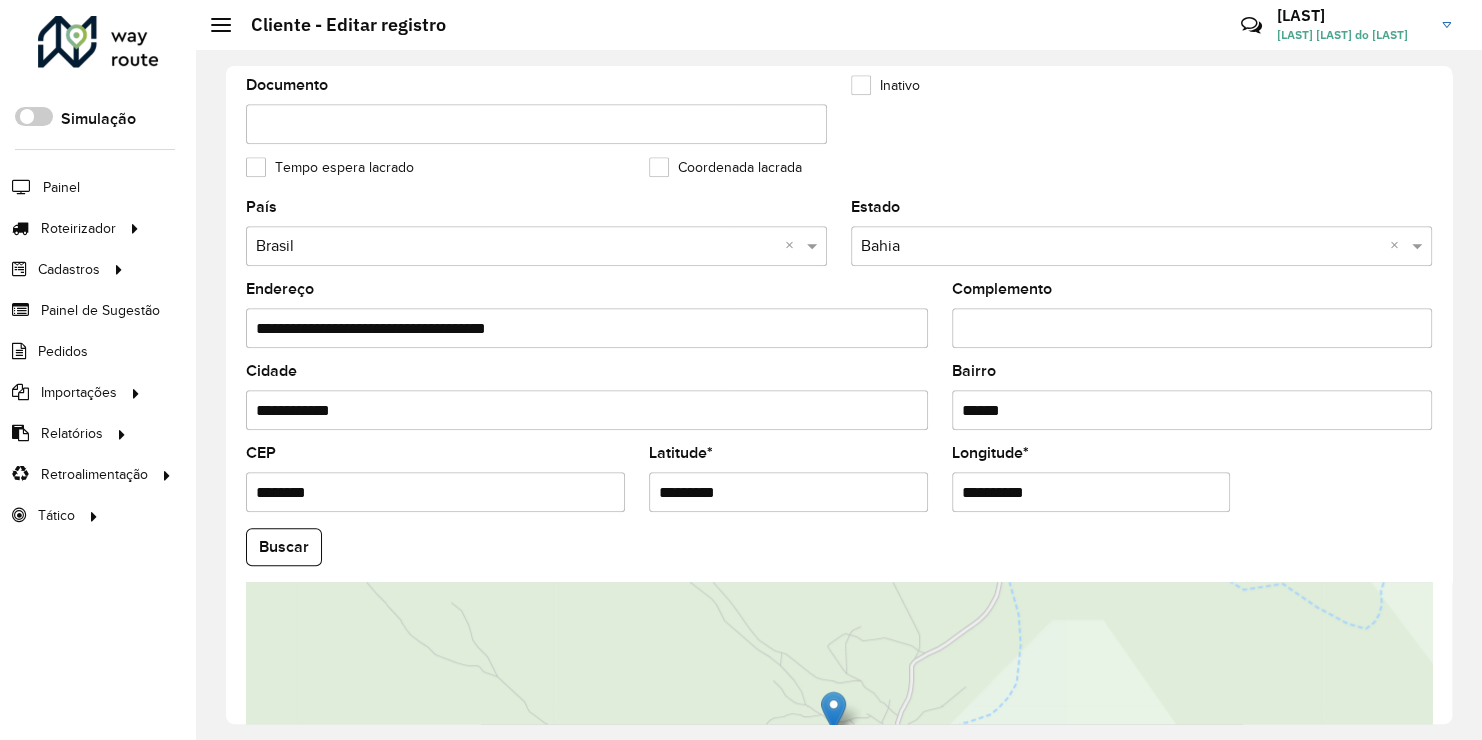 scroll, scrollTop: 740, scrollLeft: 0, axis: vertical 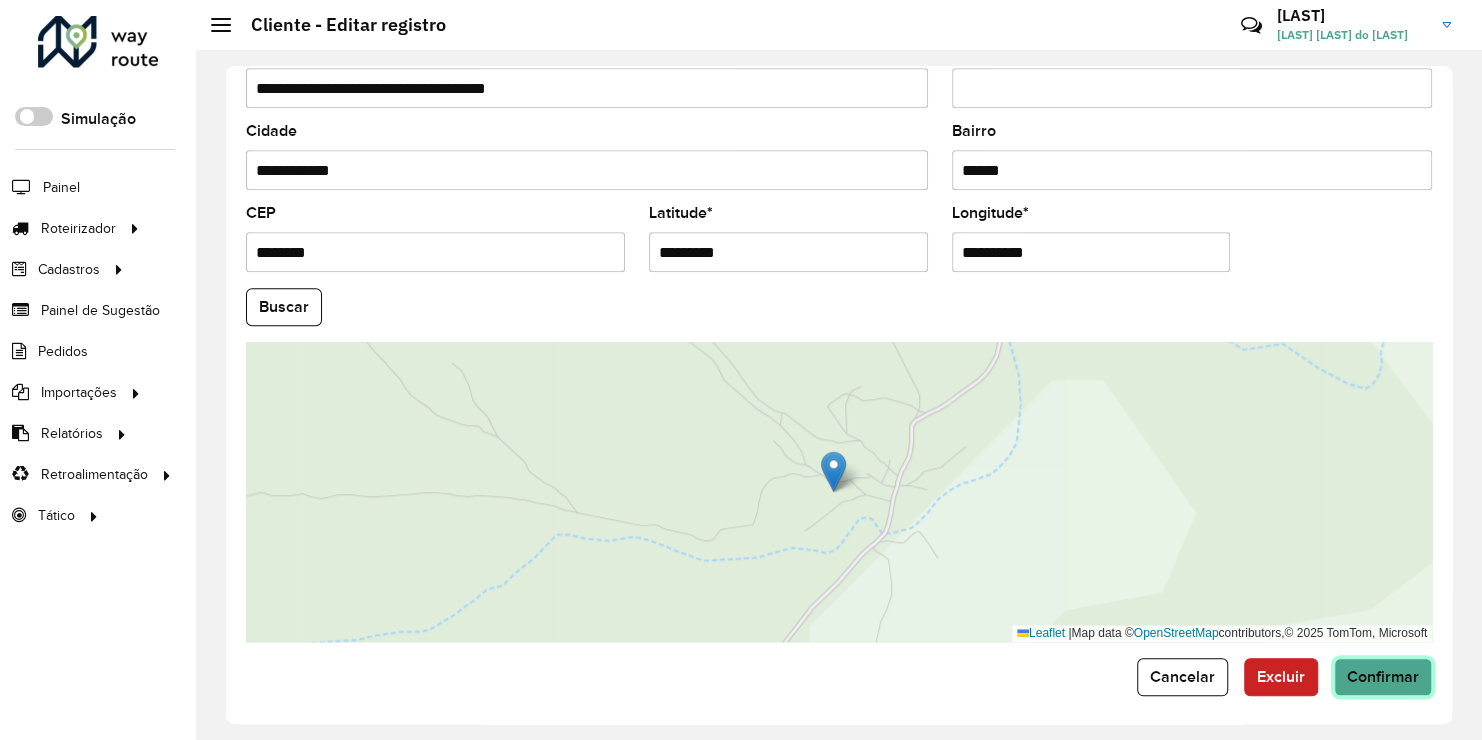 click on "Confirmar" 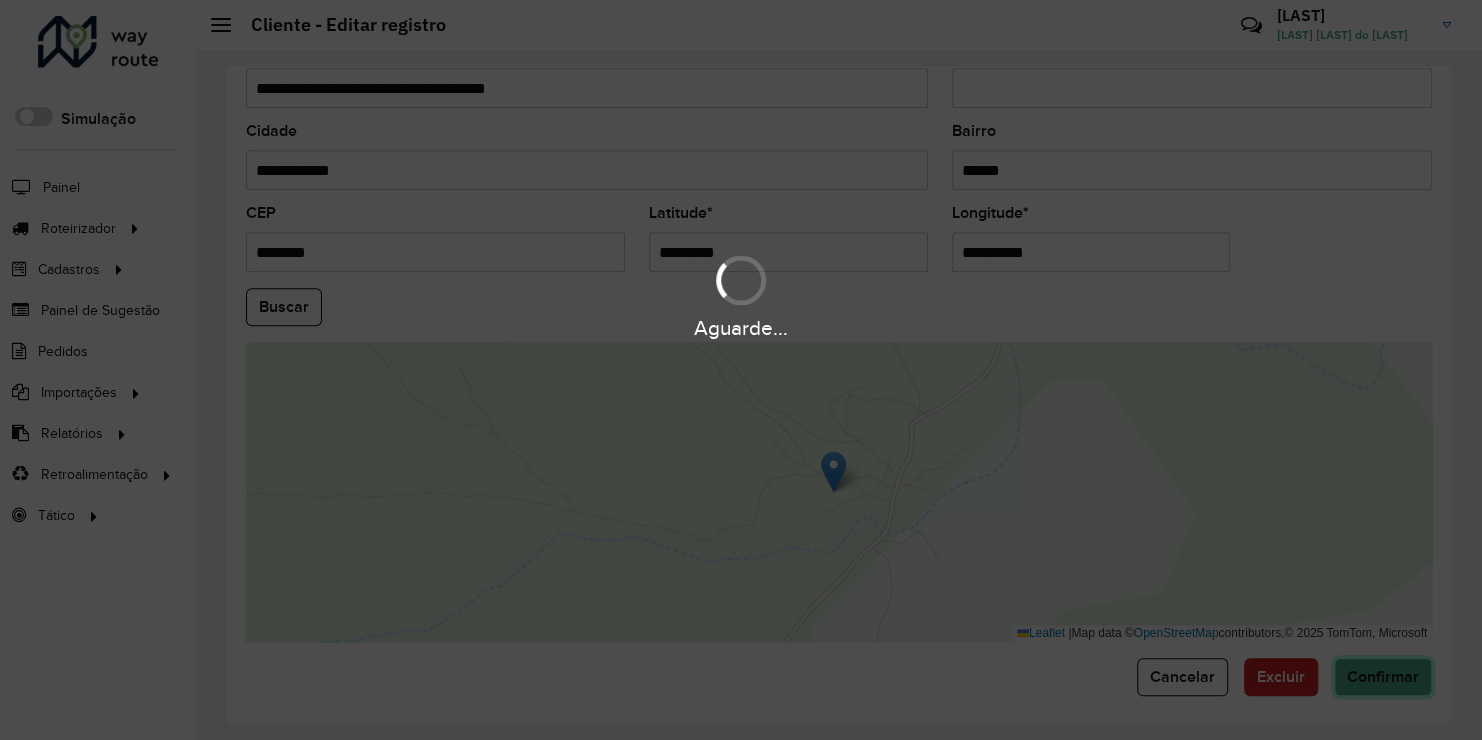type 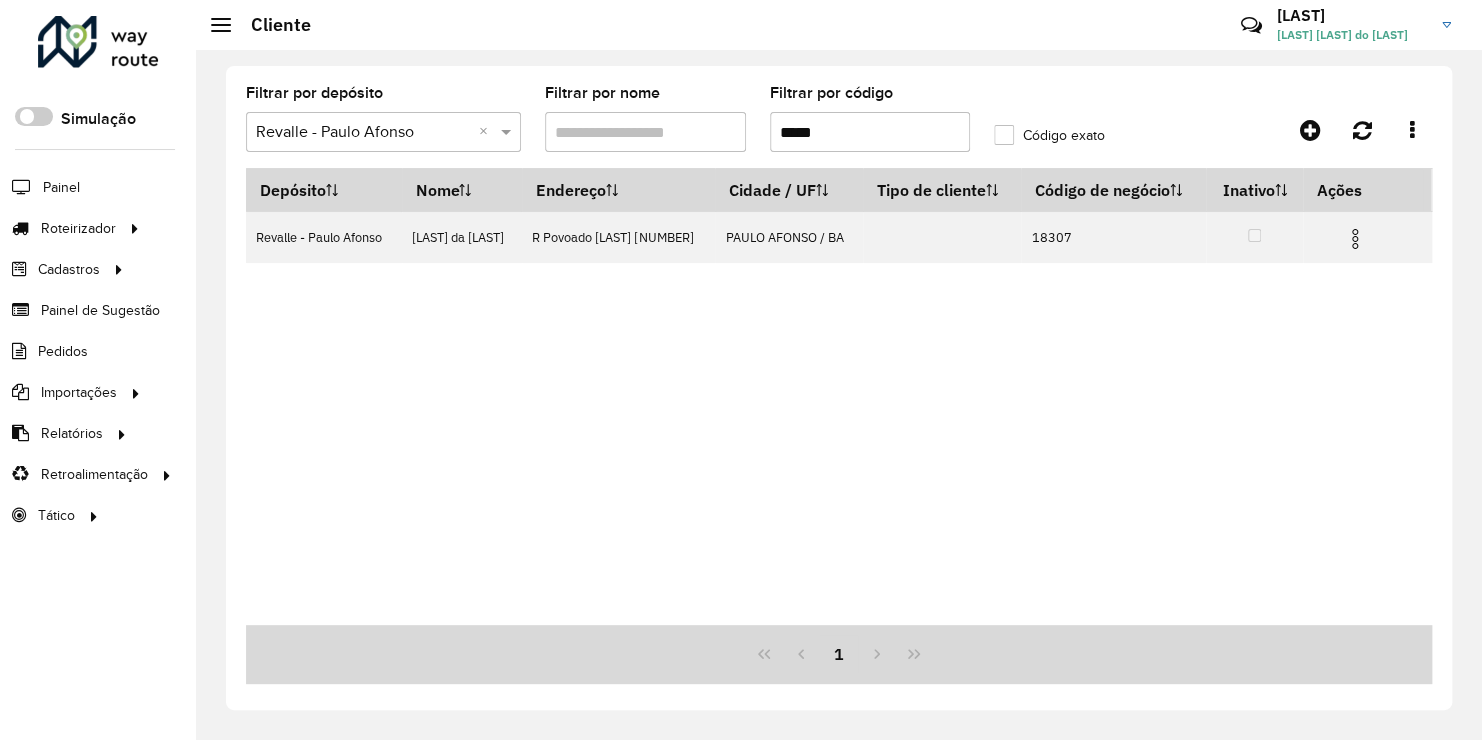 drag, startPoint x: 825, startPoint y: 124, endPoint x: 550, endPoint y: 121, distance: 275.01636 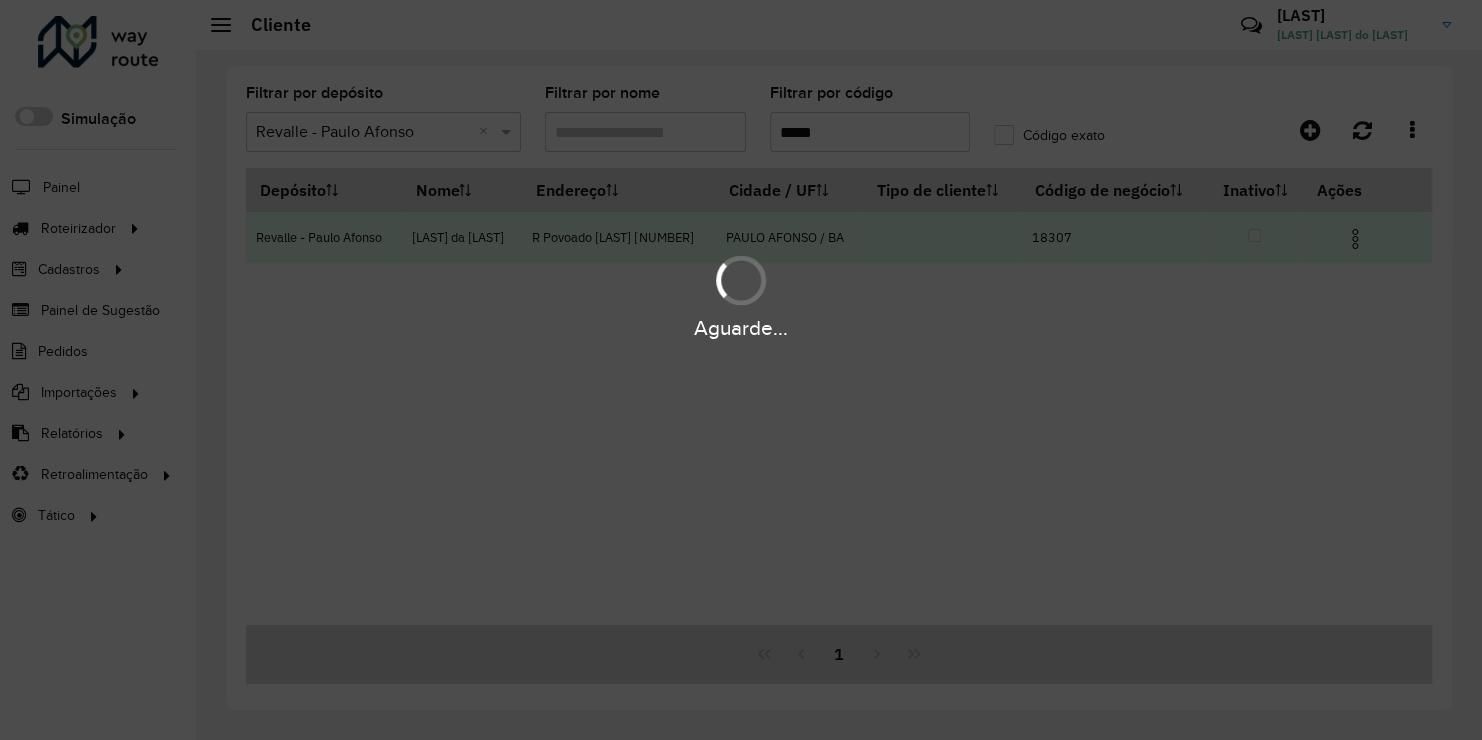 type on "*****" 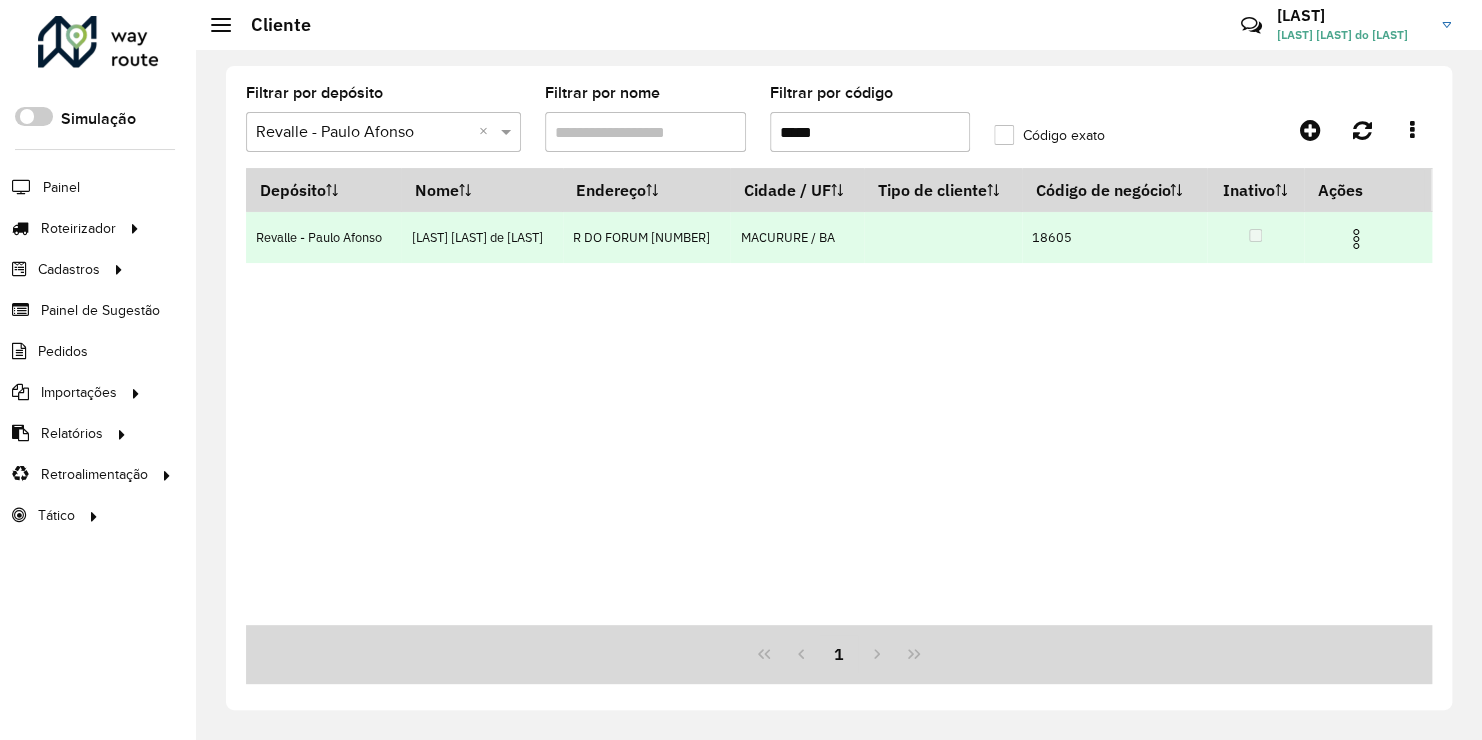 click at bounding box center (1356, 239) 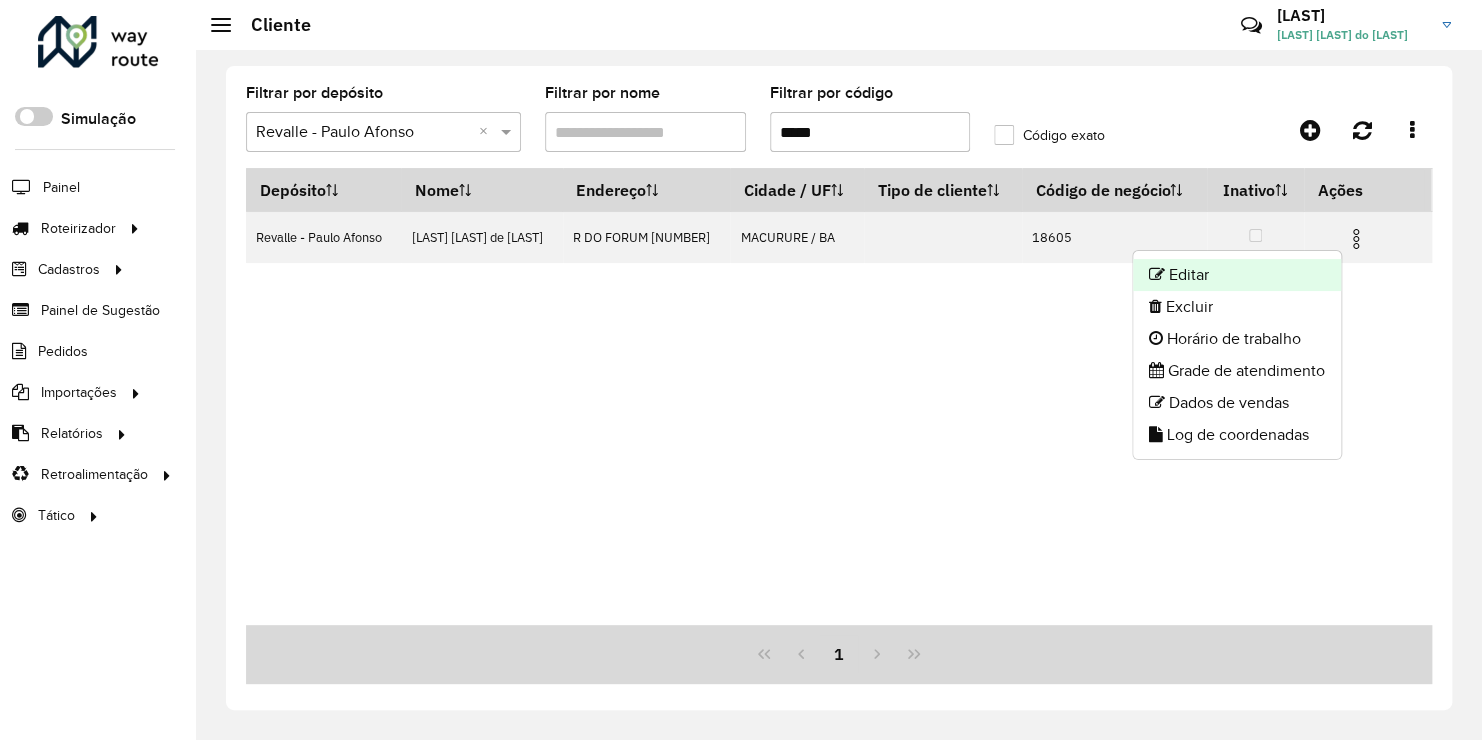click 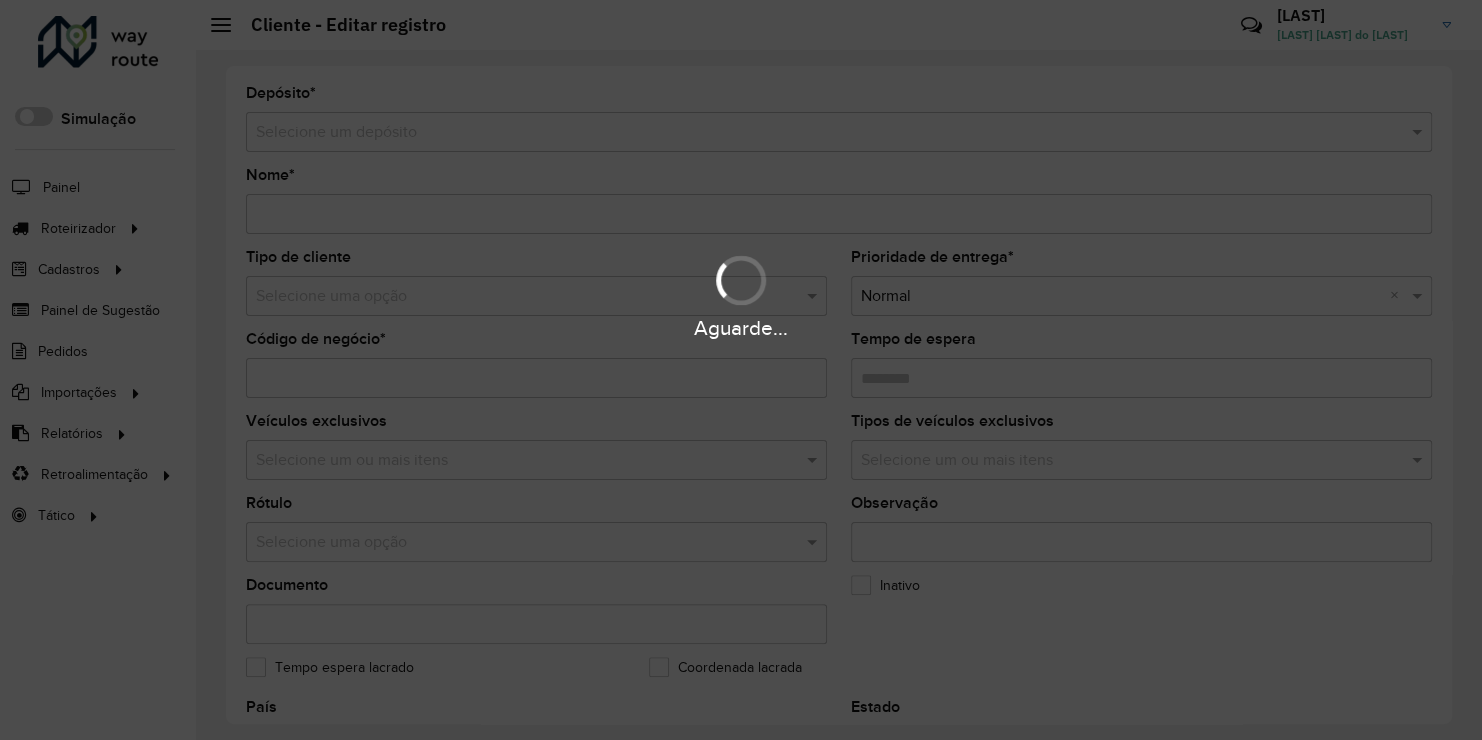 type on "**********" 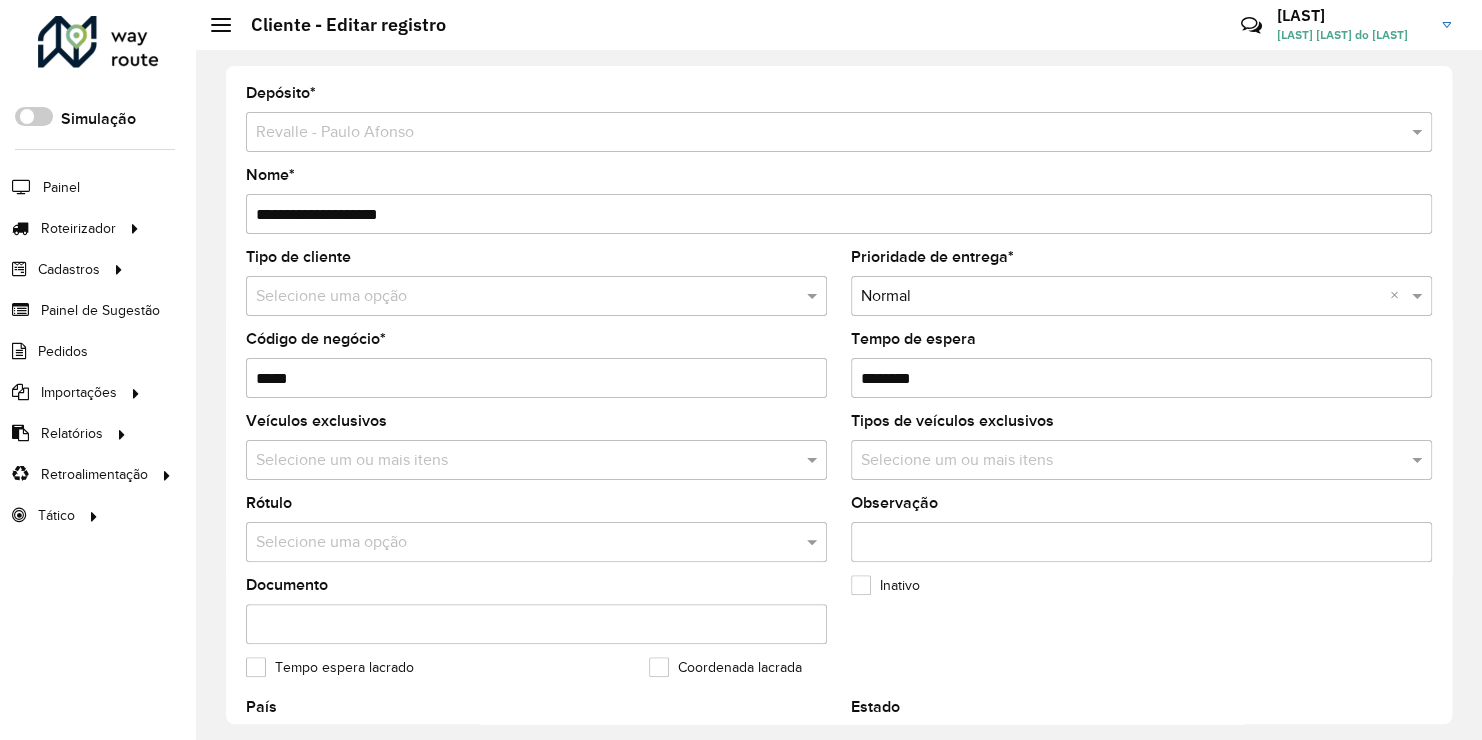 click on "Inativo" 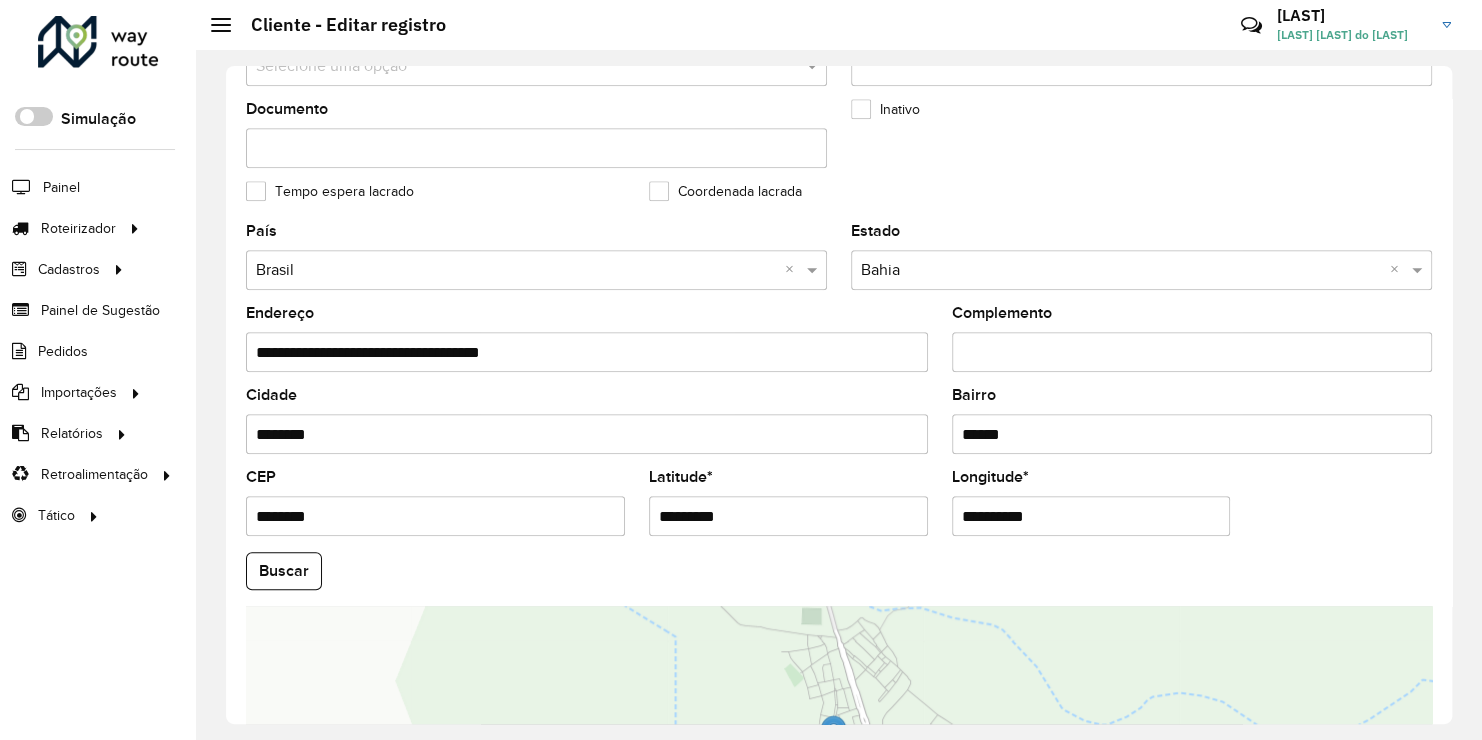 scroll, scrollTop: 600, scrollLeft: 0, axis: vertical 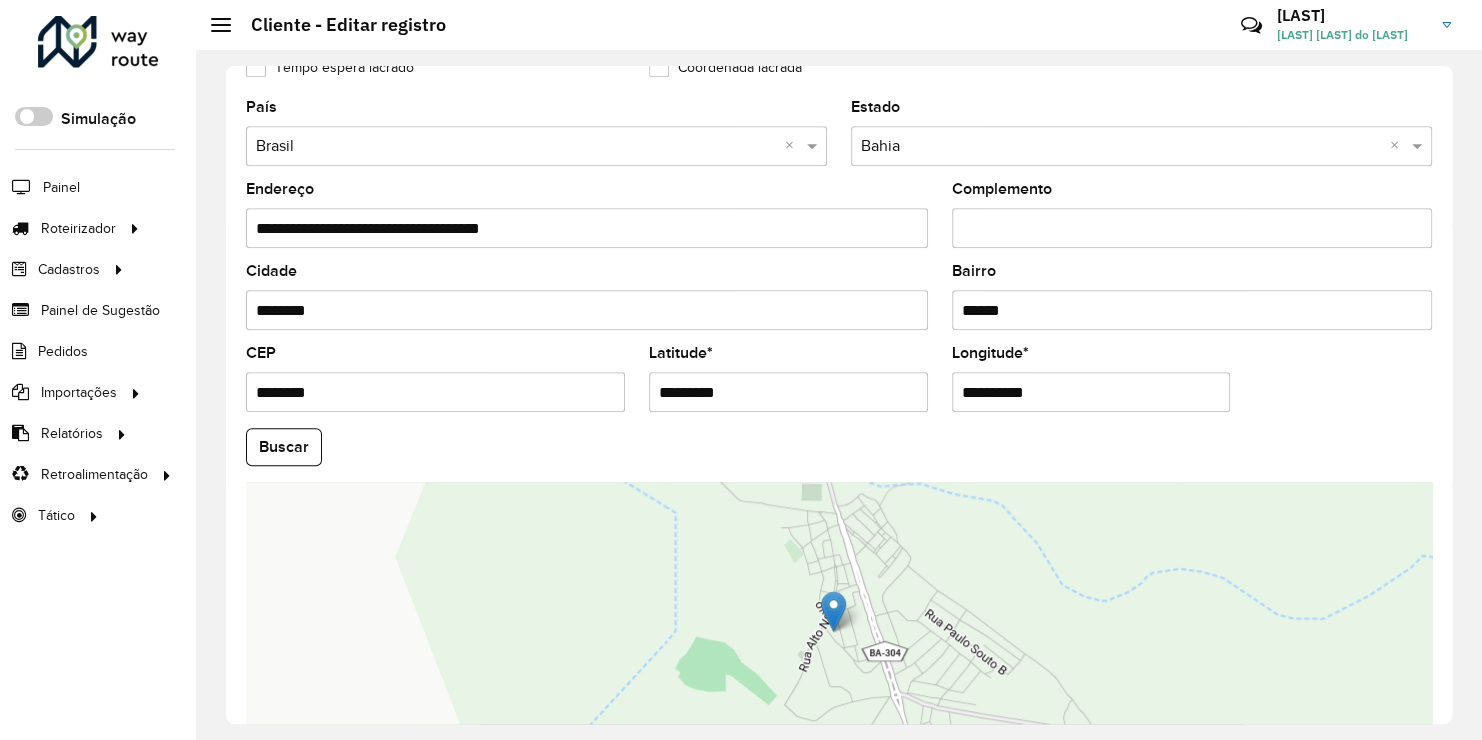 click on "**********" at bounding box center [1091, 392] 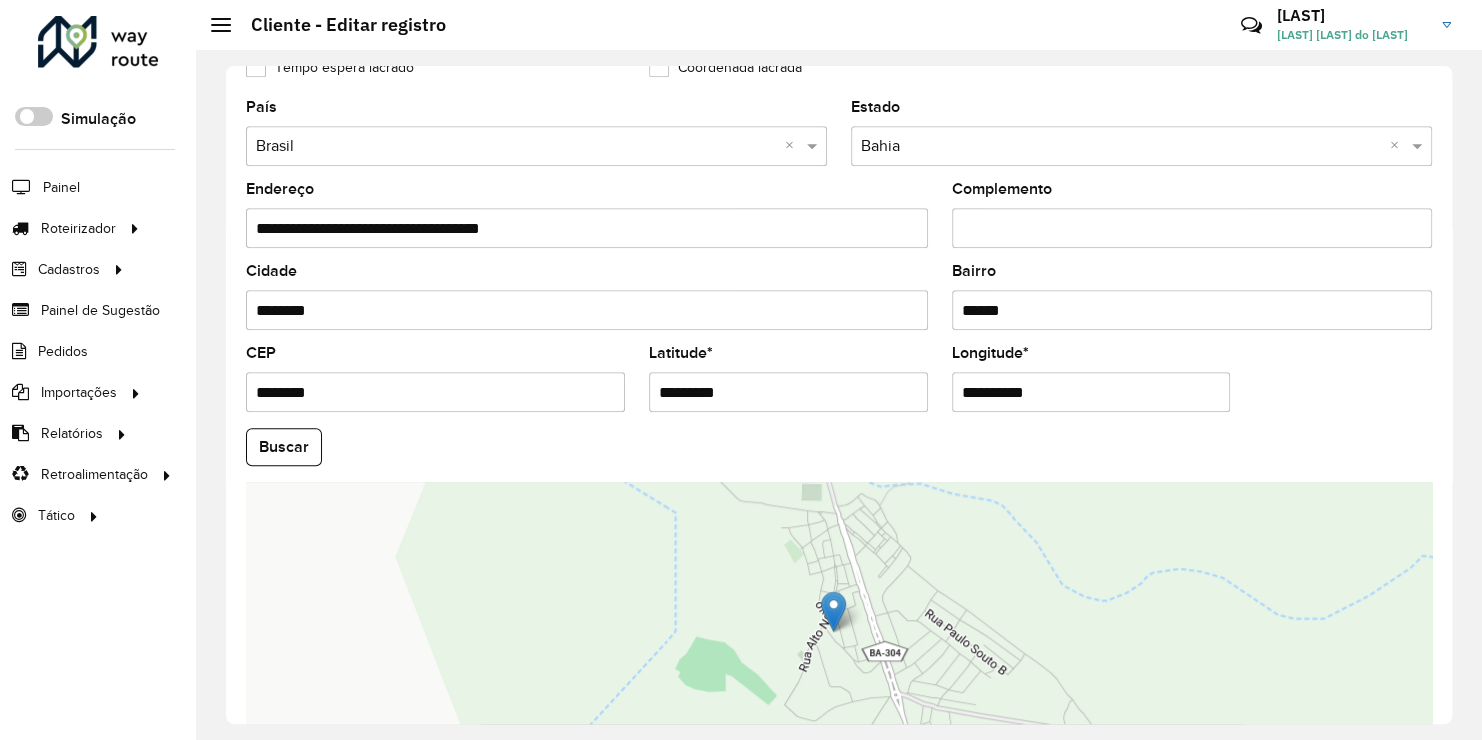 type on "**********" 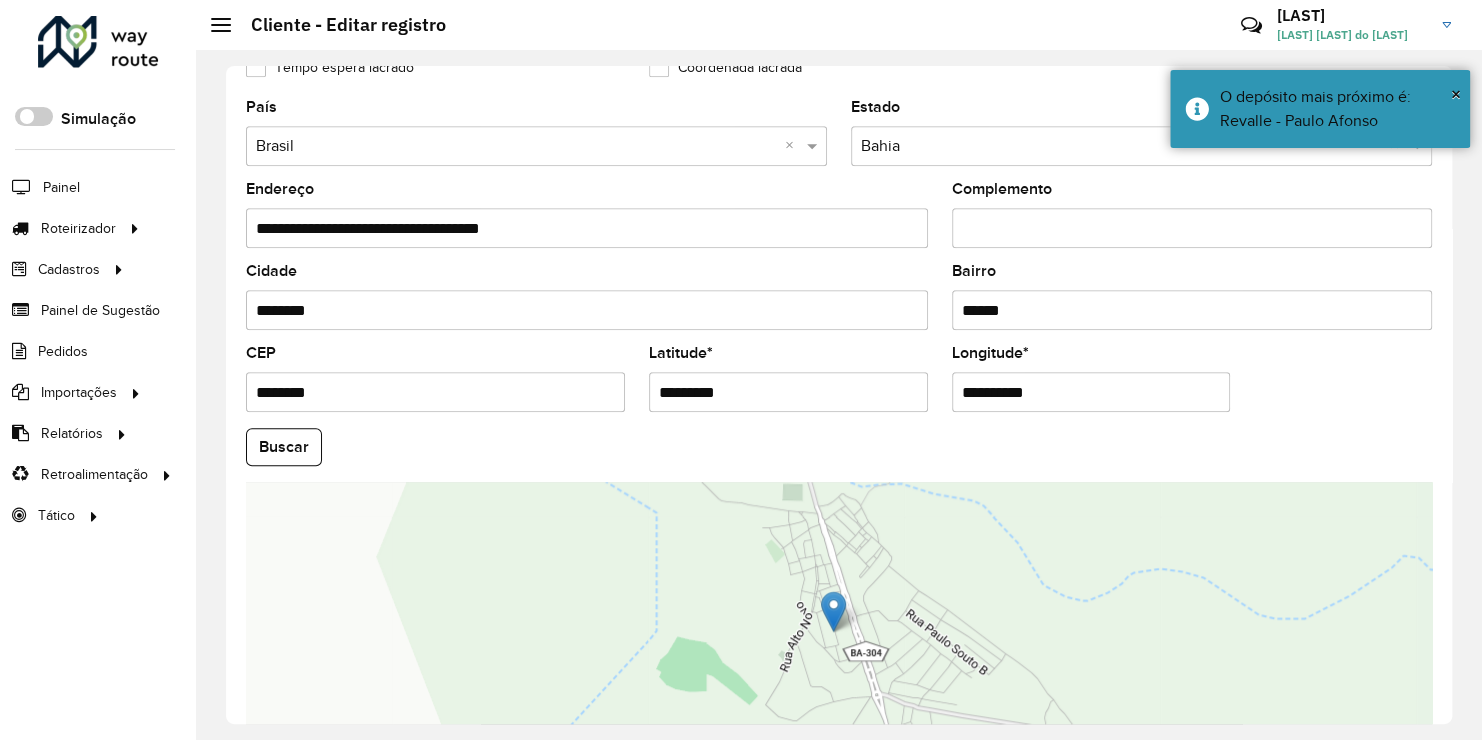 click on "*********" at bounding box center [788, 392] 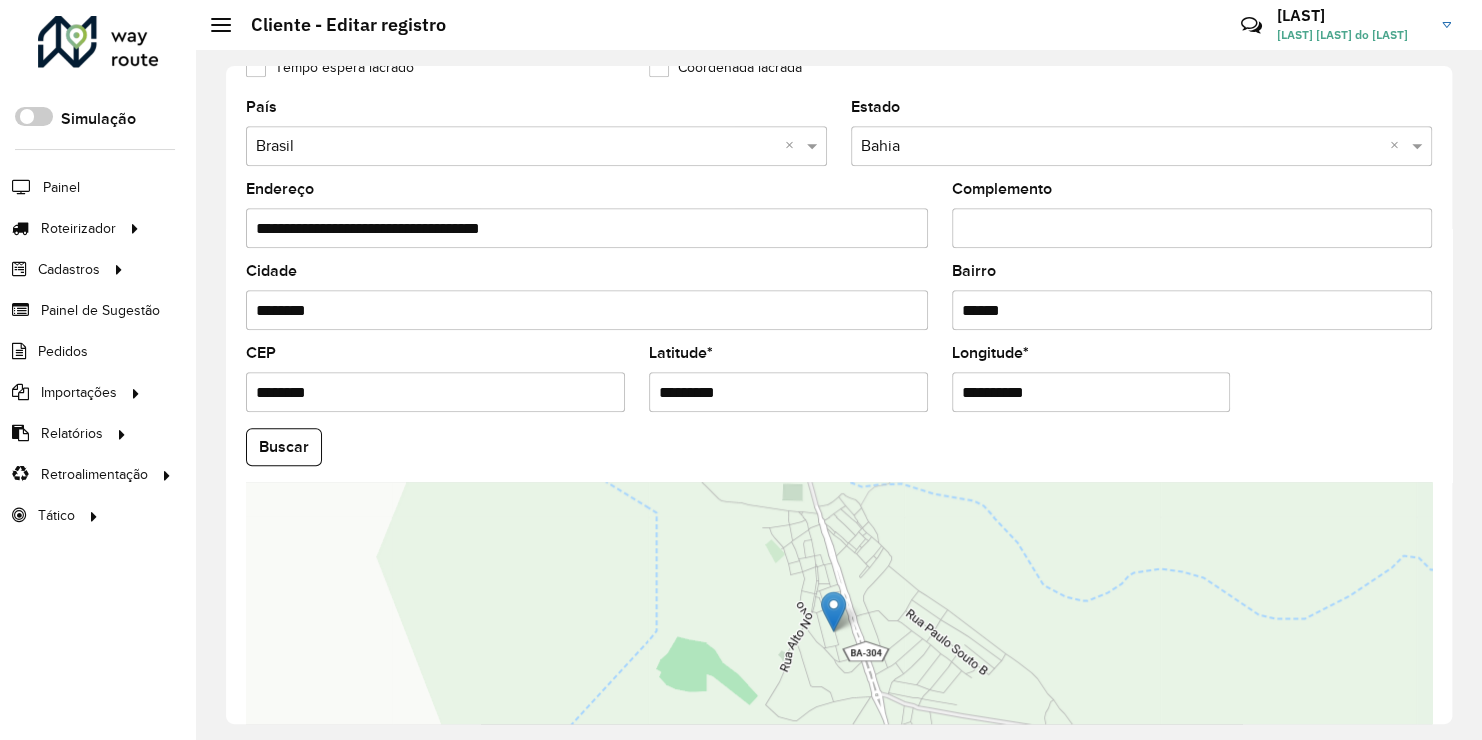 scroll, scrollTop: 700, scrollLeft: 0, axis: vertical 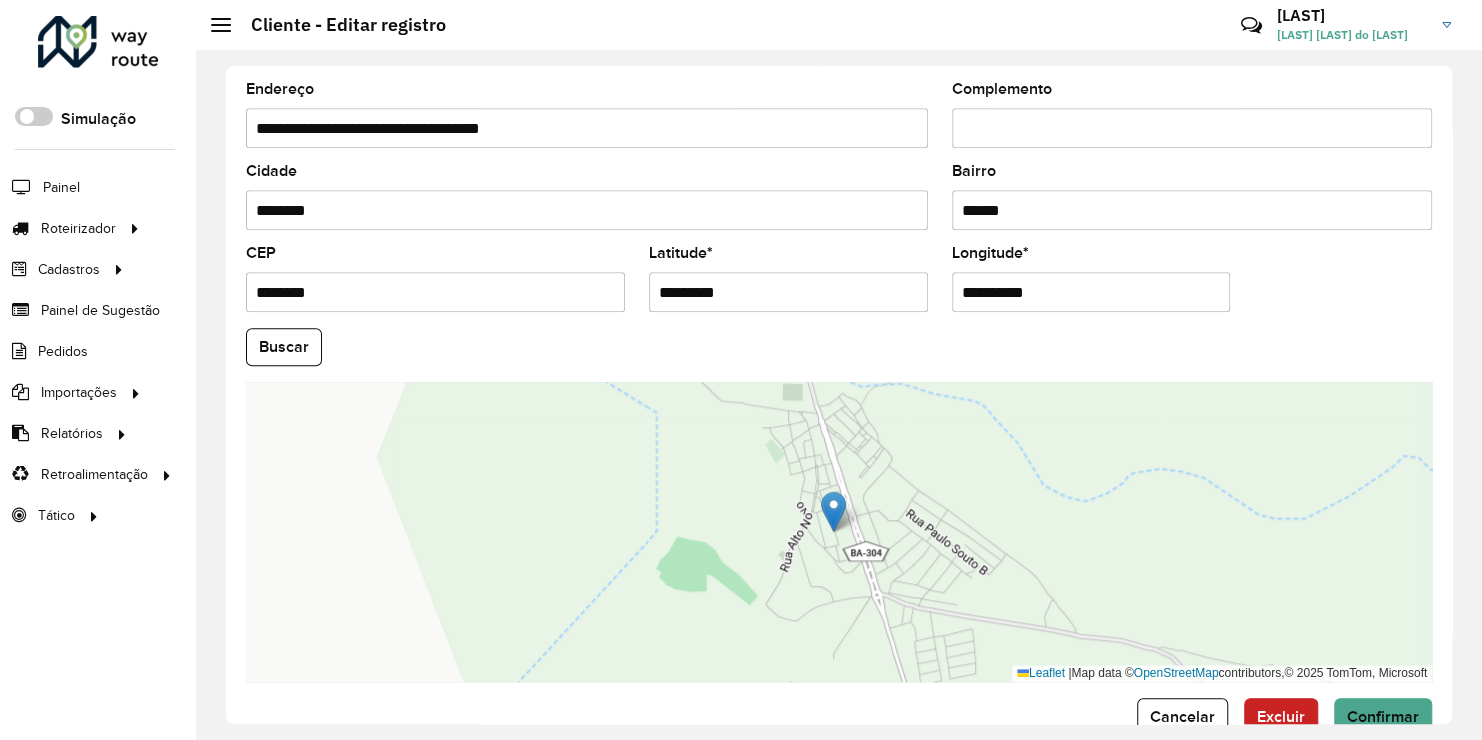type on "*********" 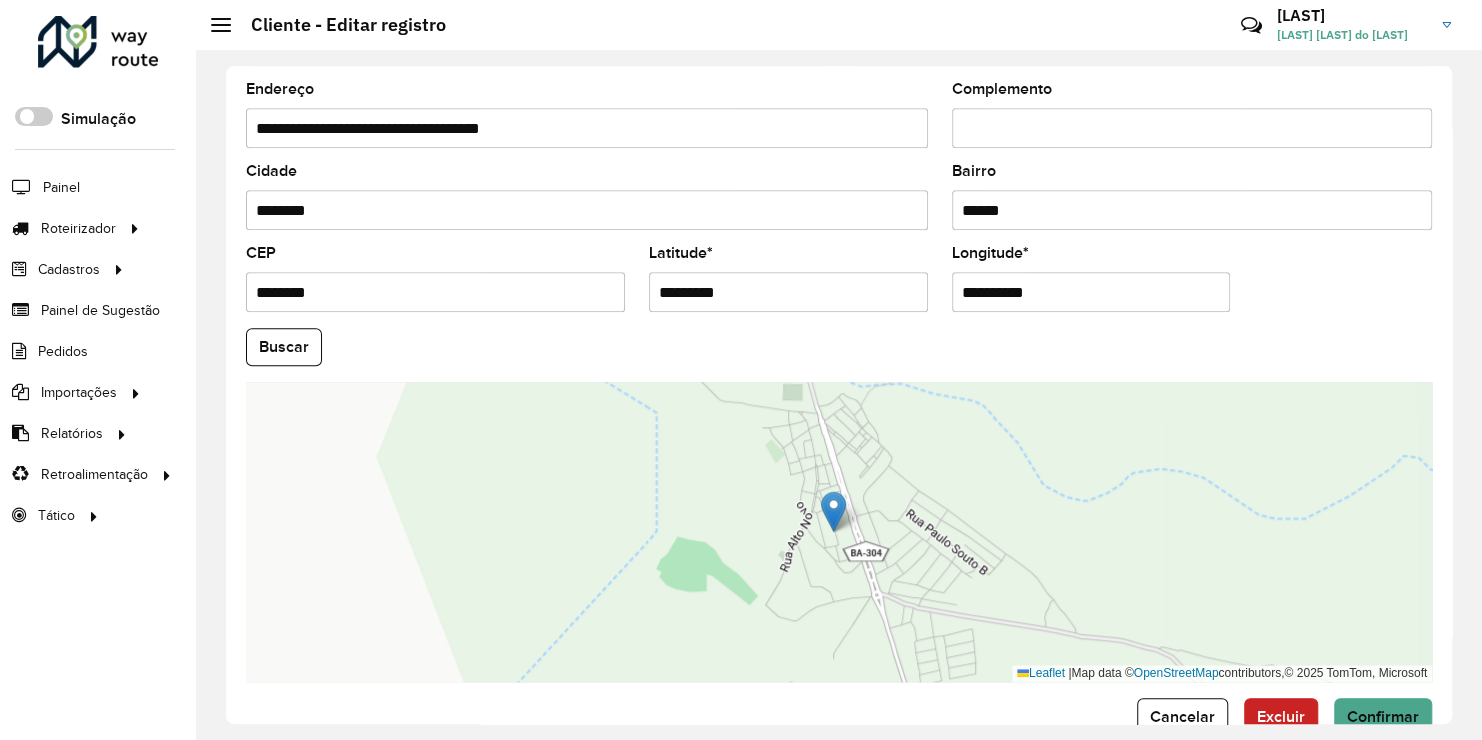 click on "Aguarde...  Pop-up bloqueado!  Seu navegador bloqueou automáticamente a abertura de uma nova janela.   Acesse as configurações e adicione o endereço do sistema a lista de permissão.   Fechar  Roteirizador AmbevTech Simulação Painel Roteirizador Entregas Vendas Cadastros Checkpoint Classificações de venda Cliente Condição de pagamento Consulta de setores Depósito Disponibilidade de veículos Fator tipo de produto Gabarito planner Grupo Rota Fator Tipo Produto Grupo de Depósito Grupo de rotas exclusiva Grupo de setores Jornada Jornada RN Layout integração Modelo Motorista Multi Depósito Painel de sugestão Parada Pedágio Perfil de Vendedor Ponto de apoio Ponto de apoio FAD Prioridade pedido Produto Restrição de Atendimento Planner Rodízio de placa Rota exclusiva FAD Rótulo Setor Setor Planner Tempo de parada de refeição Tipo de cliente Tipo de veículo Tipo de veículo RN Transportadora Usuário Vendedor Veículo Painel de Sugestão Pedidos Importações Classificação e volume de venda" at bounding box center [741, 370] 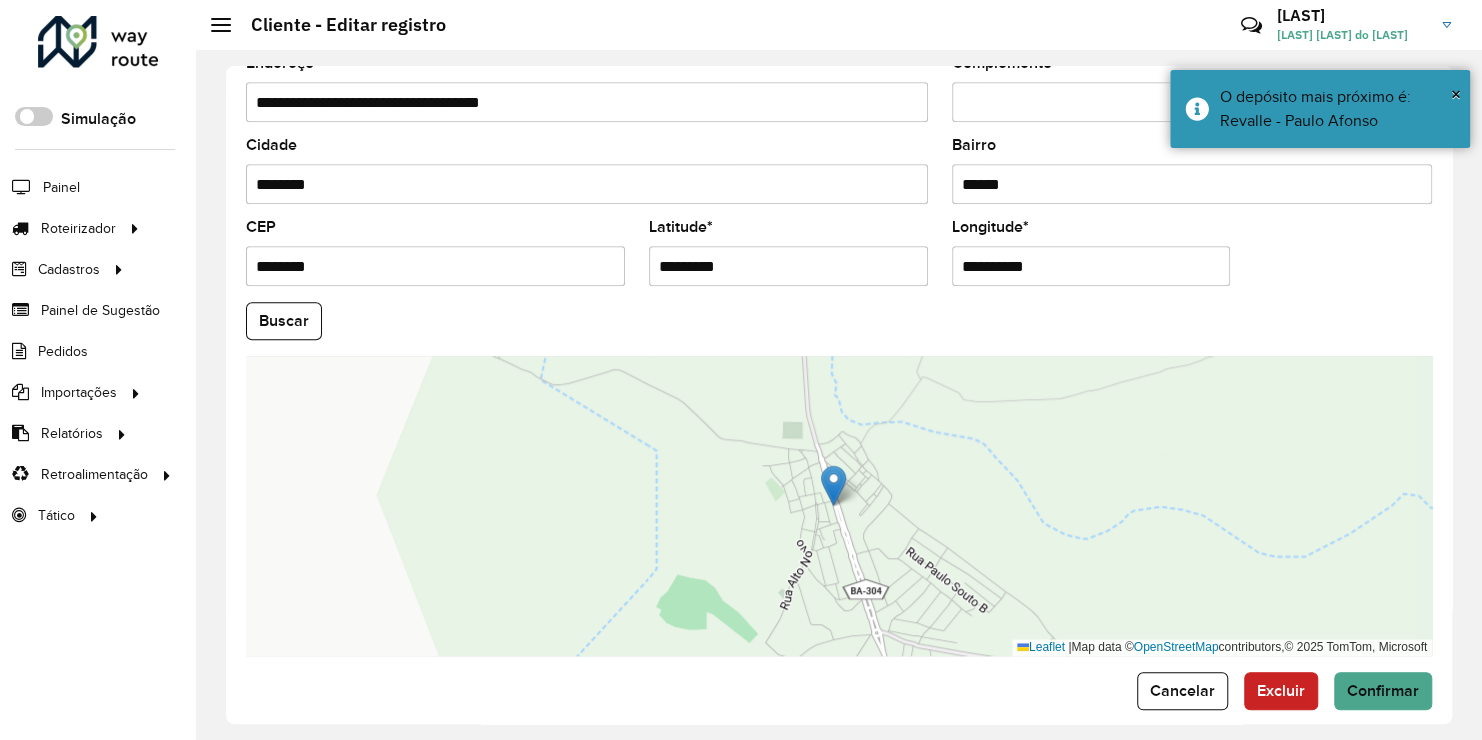 scroll, scrollTop: 740, scrollLeft: 0, axis: vertical 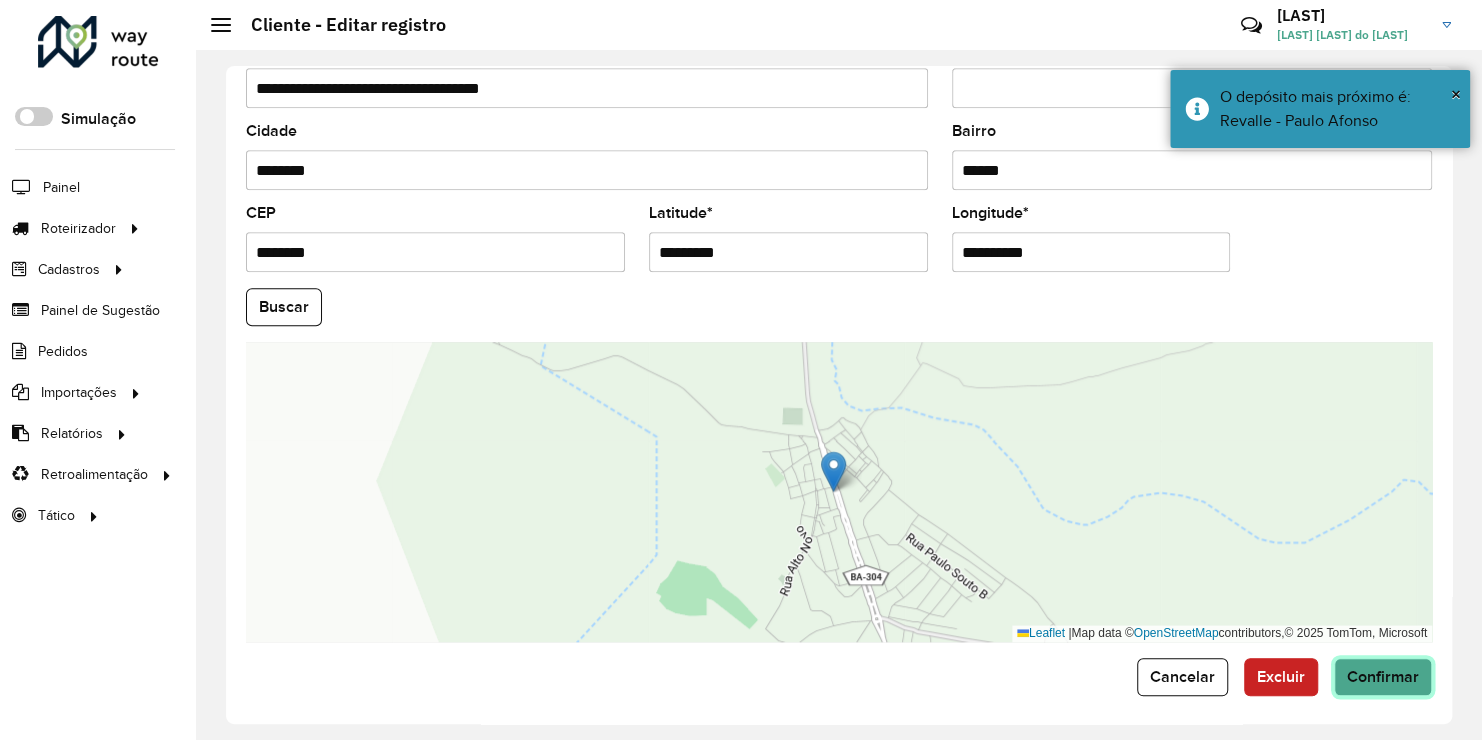 click on "Confirmar" 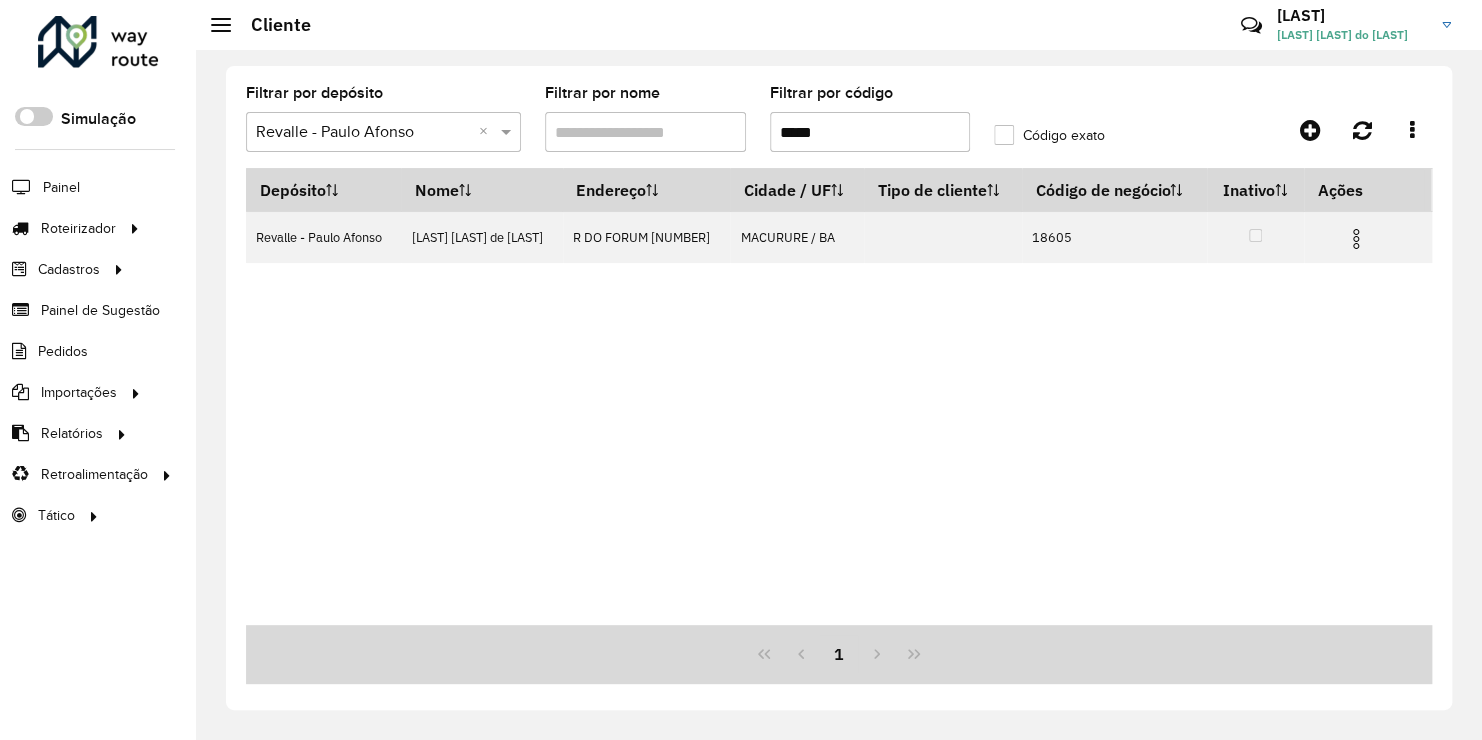 drag, startPoint x: 841, startPoint y: 134, endPoint x: 711, endPoint y: 136, distance: 130.01538 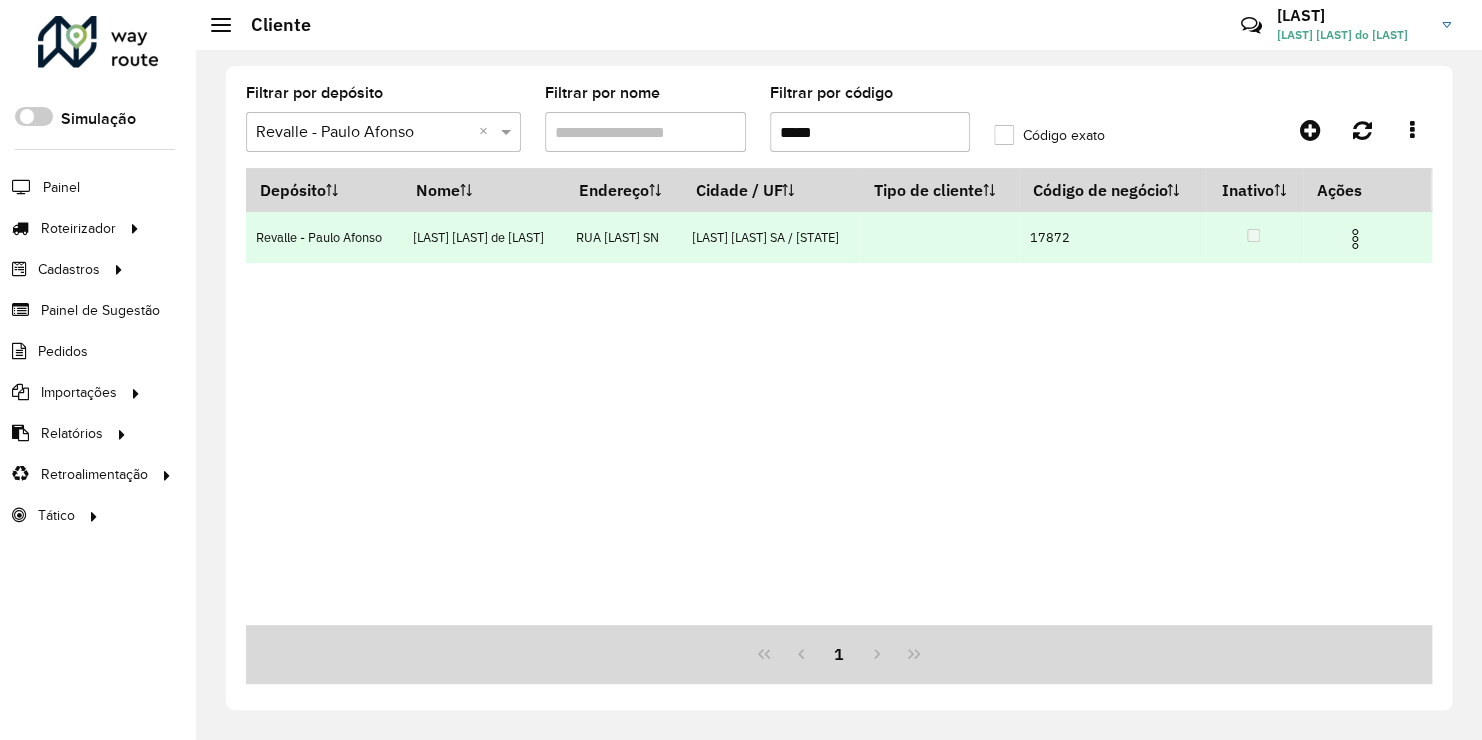 type on "*****" 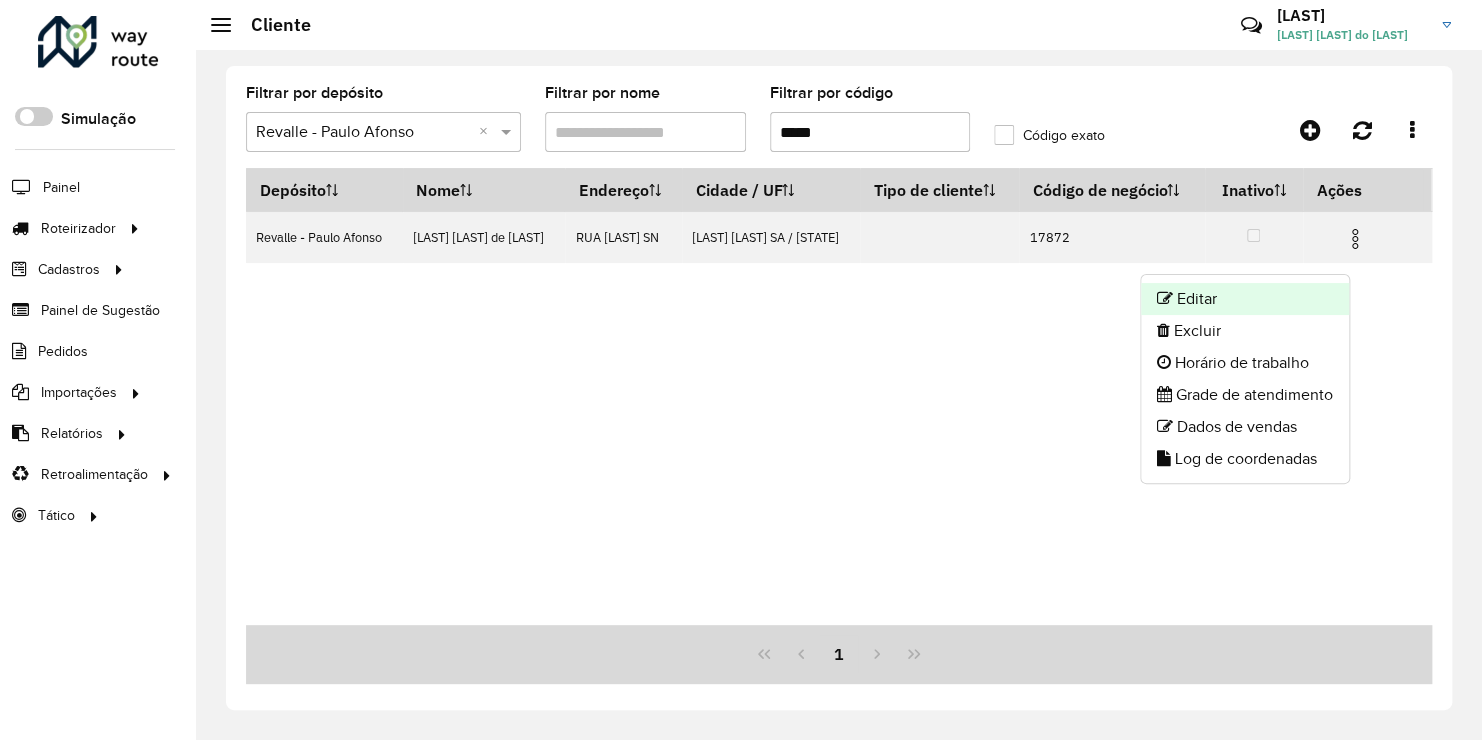 click on "Editar" 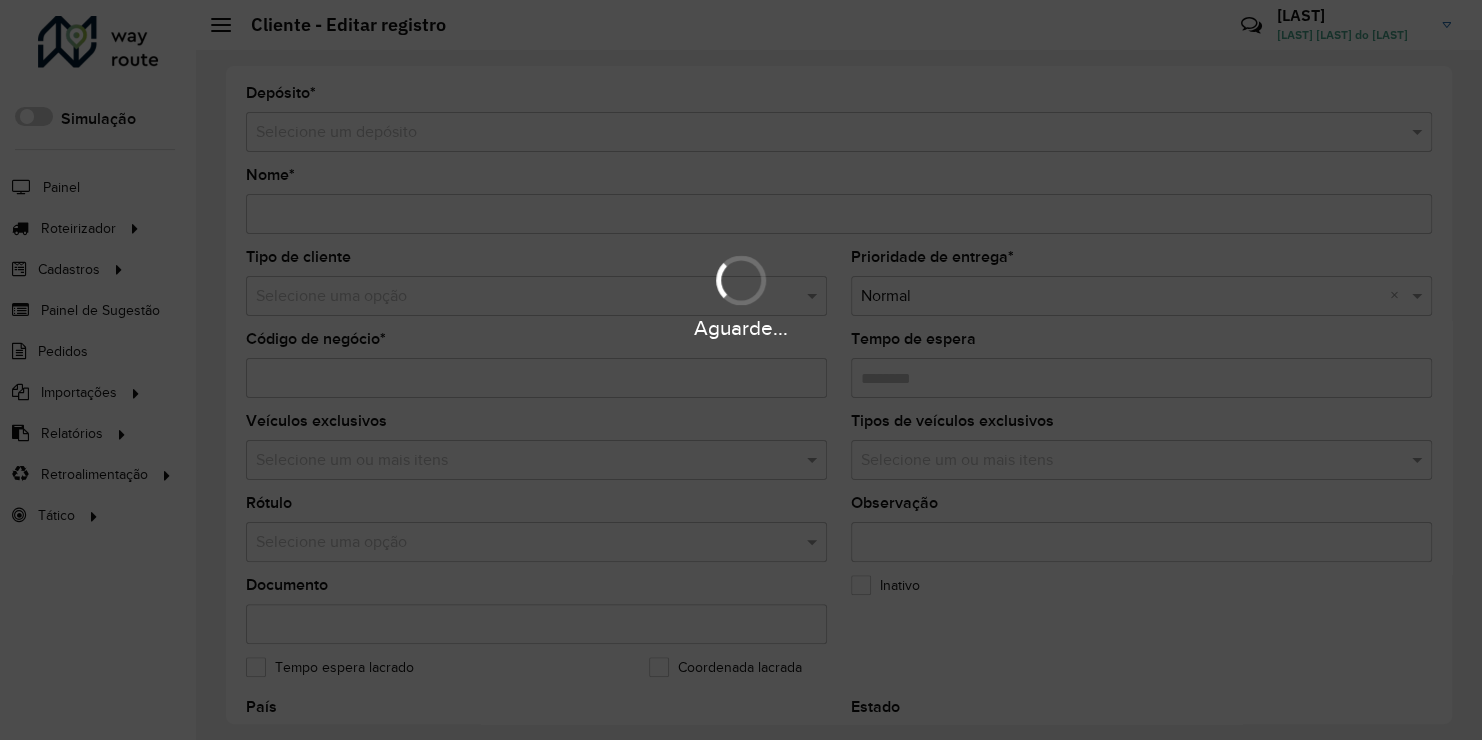 type on "**********" 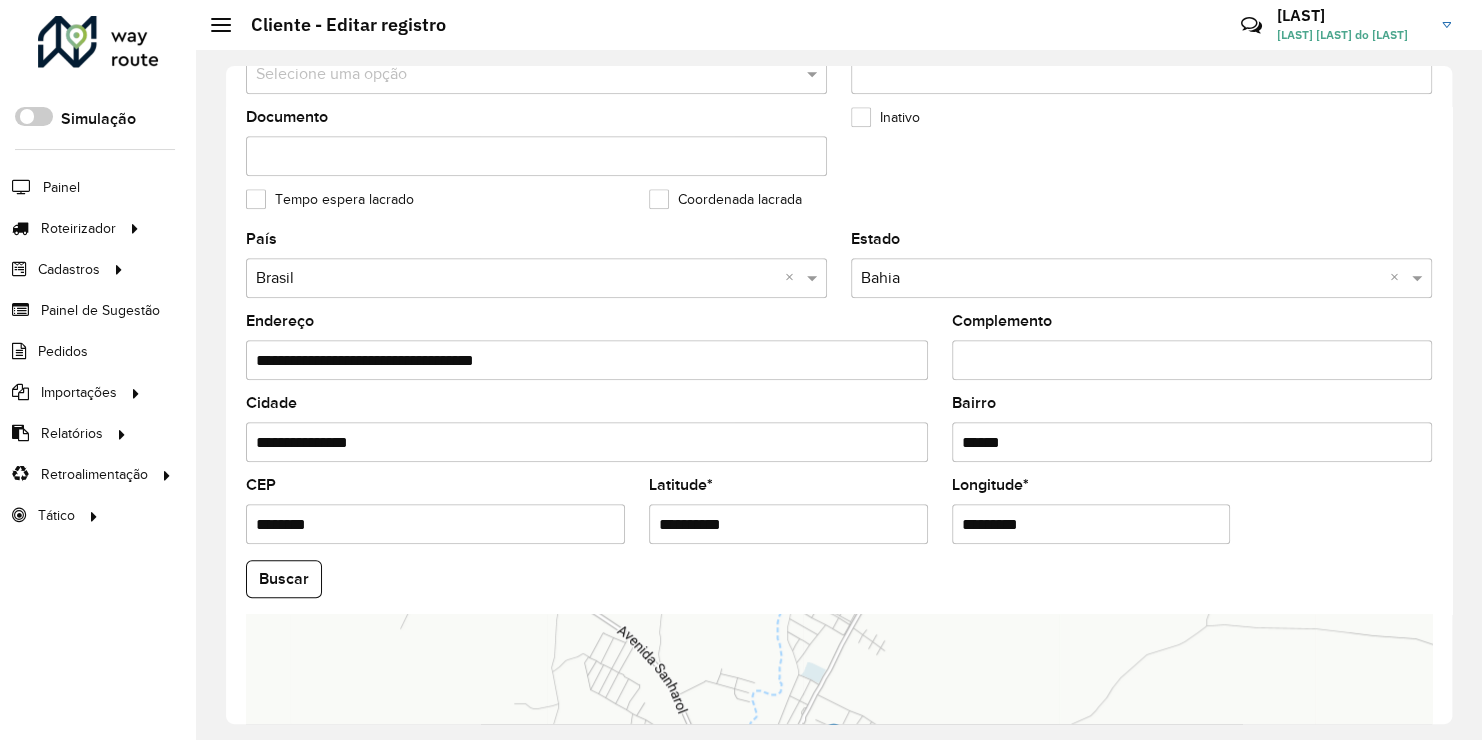 scroll, scrollTop: 500, scrollLeft: 0, axis: vertical 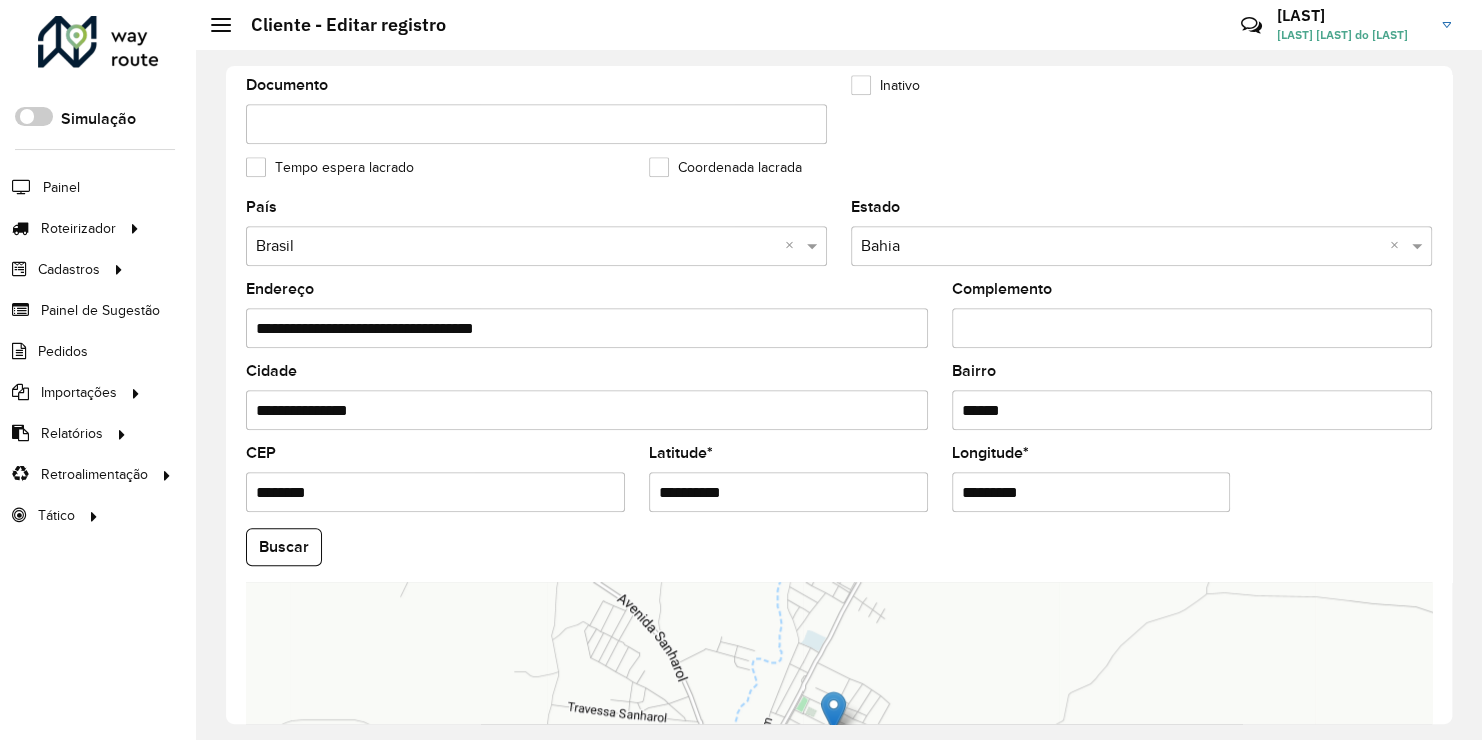 click on "*********" at bounding box center (1091, 492) 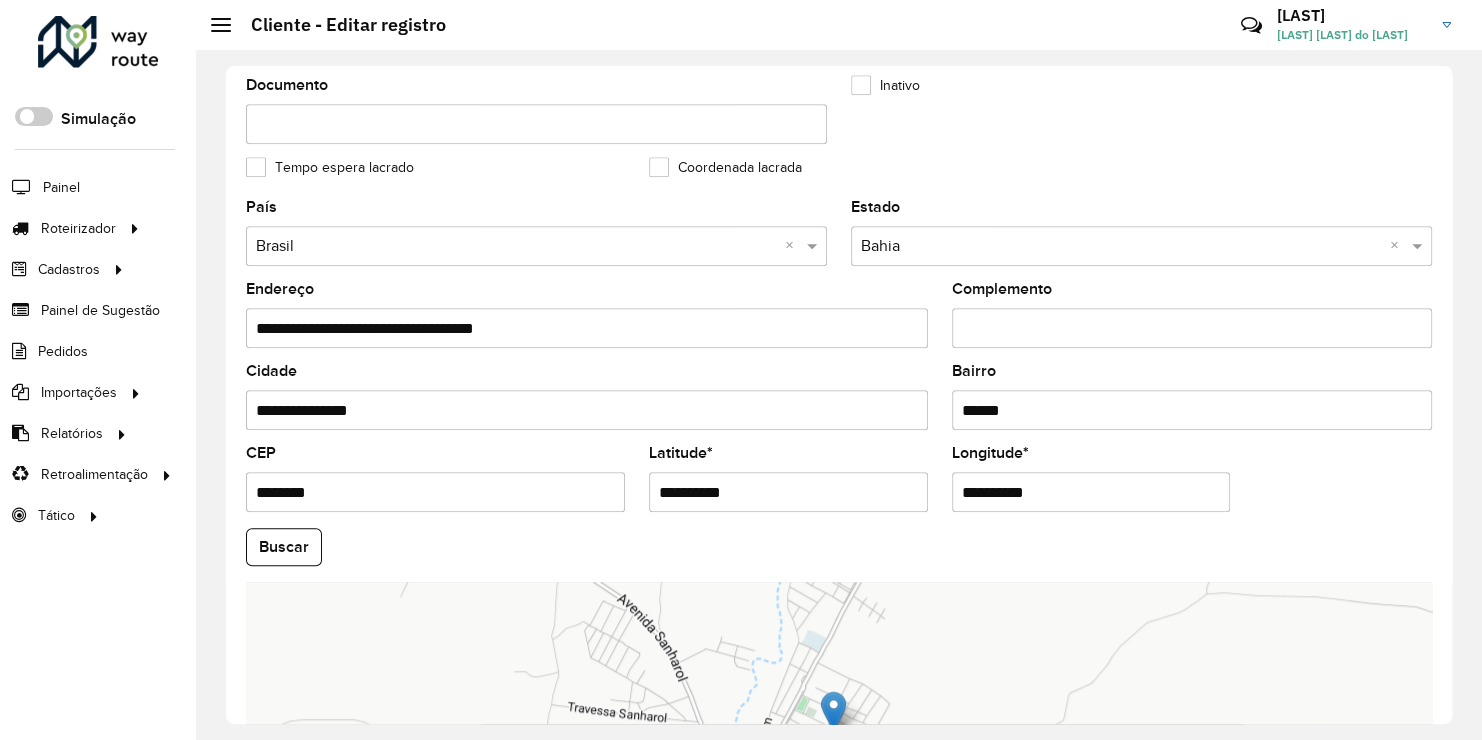type on "**********" 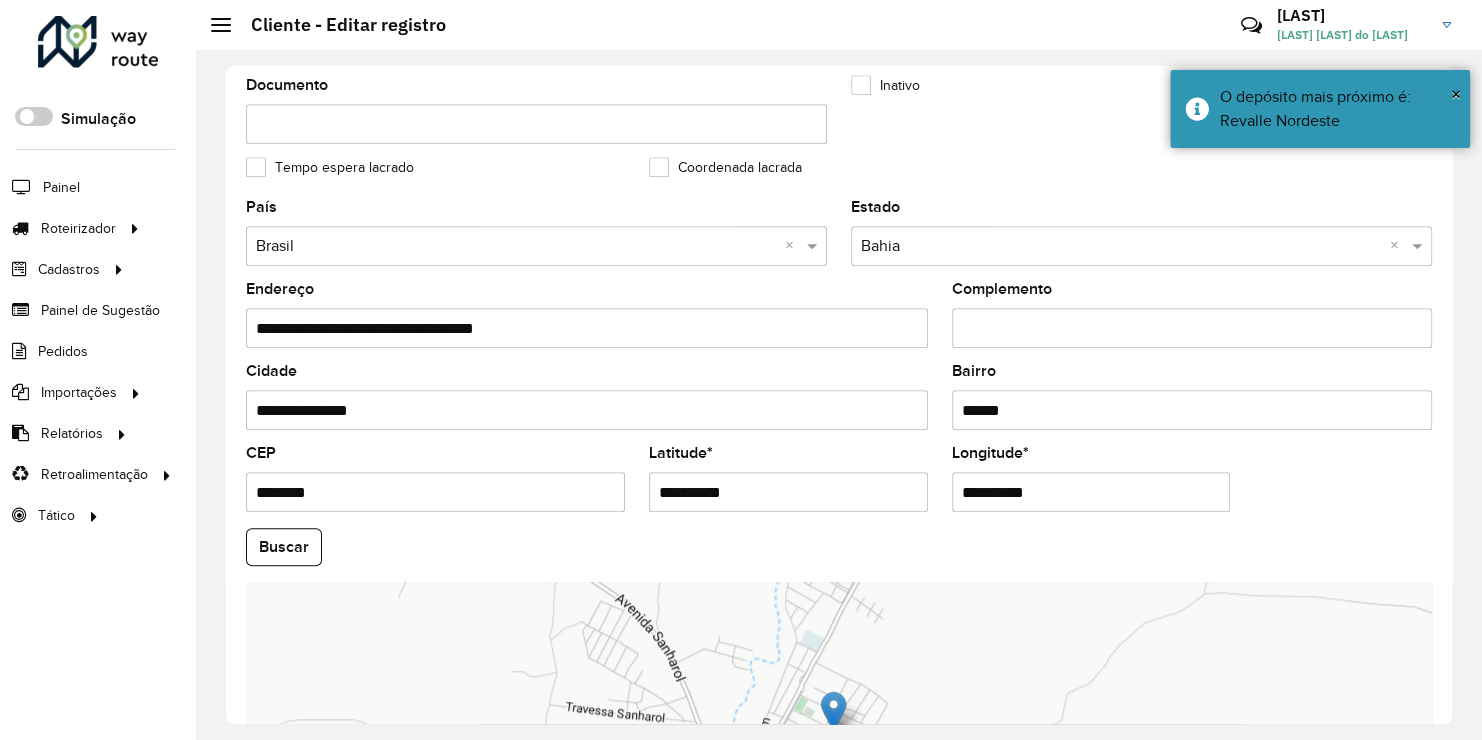 click on "**********" at bounding box center [788, 492] 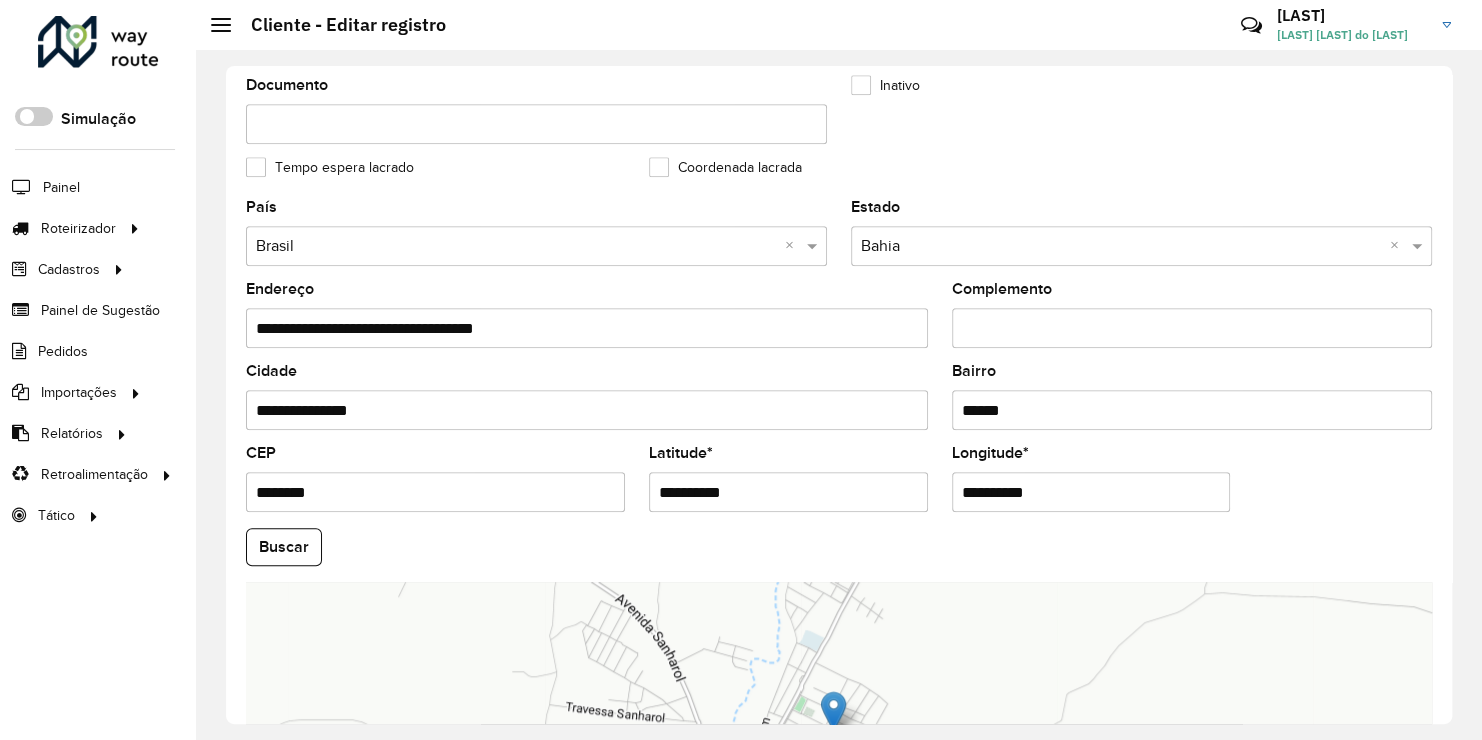 type on "**********" 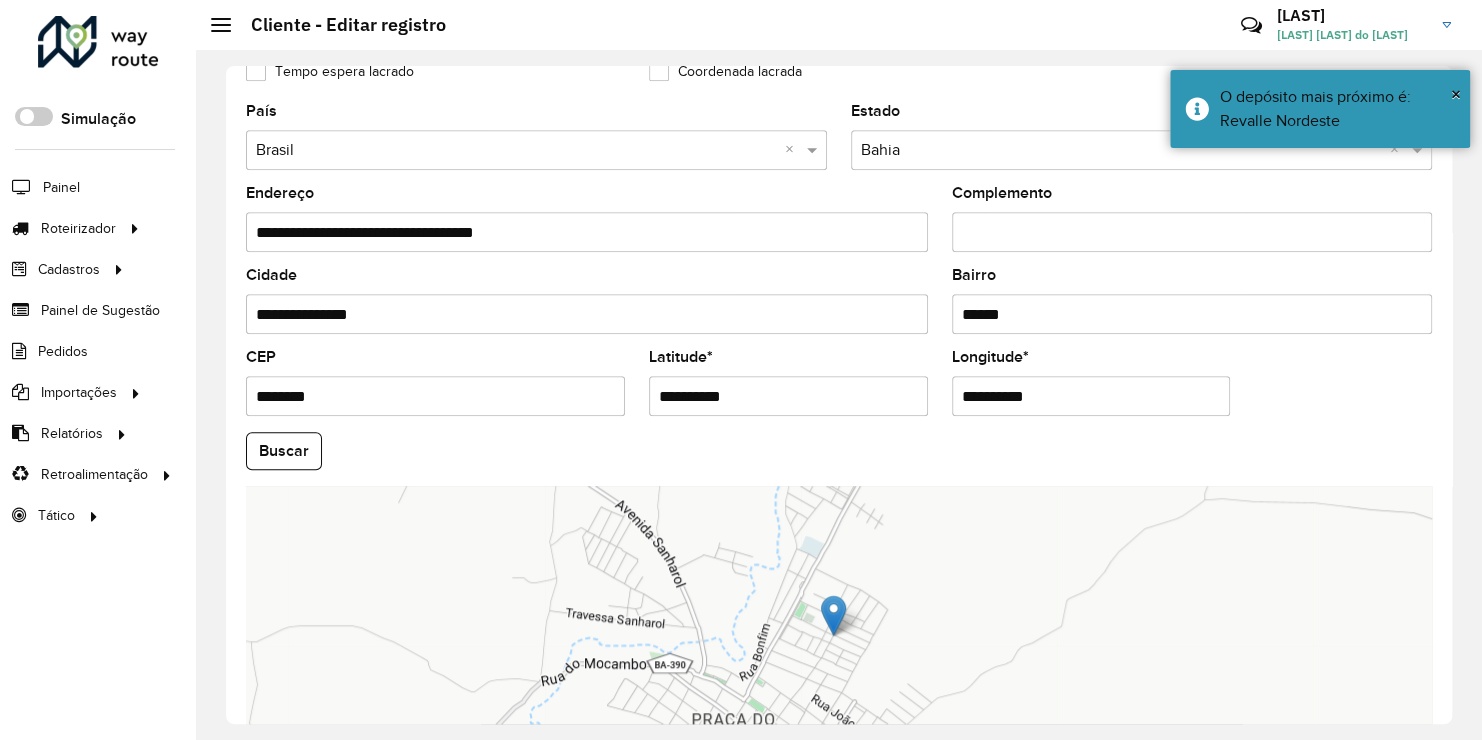 scroll, scrollTop: 740, scrollLeft: 0, axis: vertical 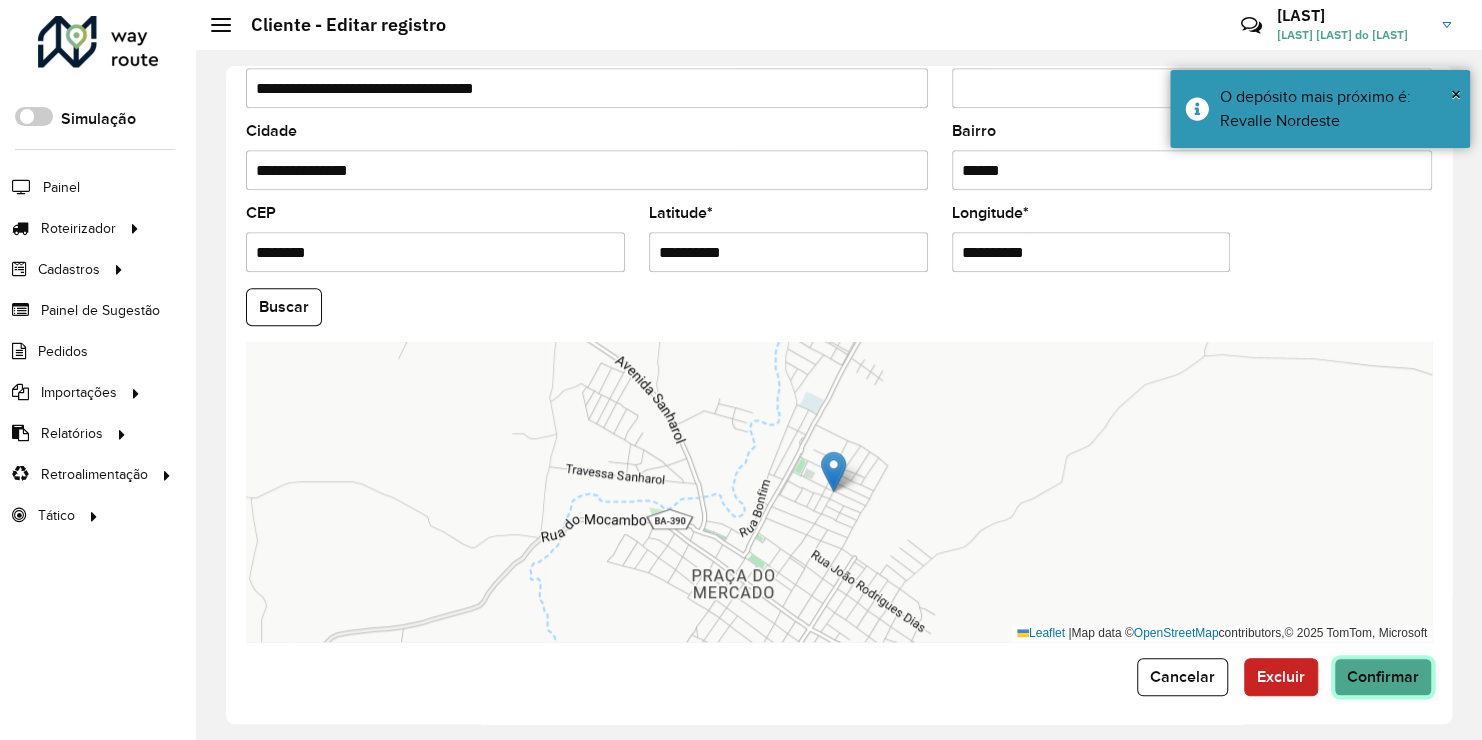 click on "Confirmar" 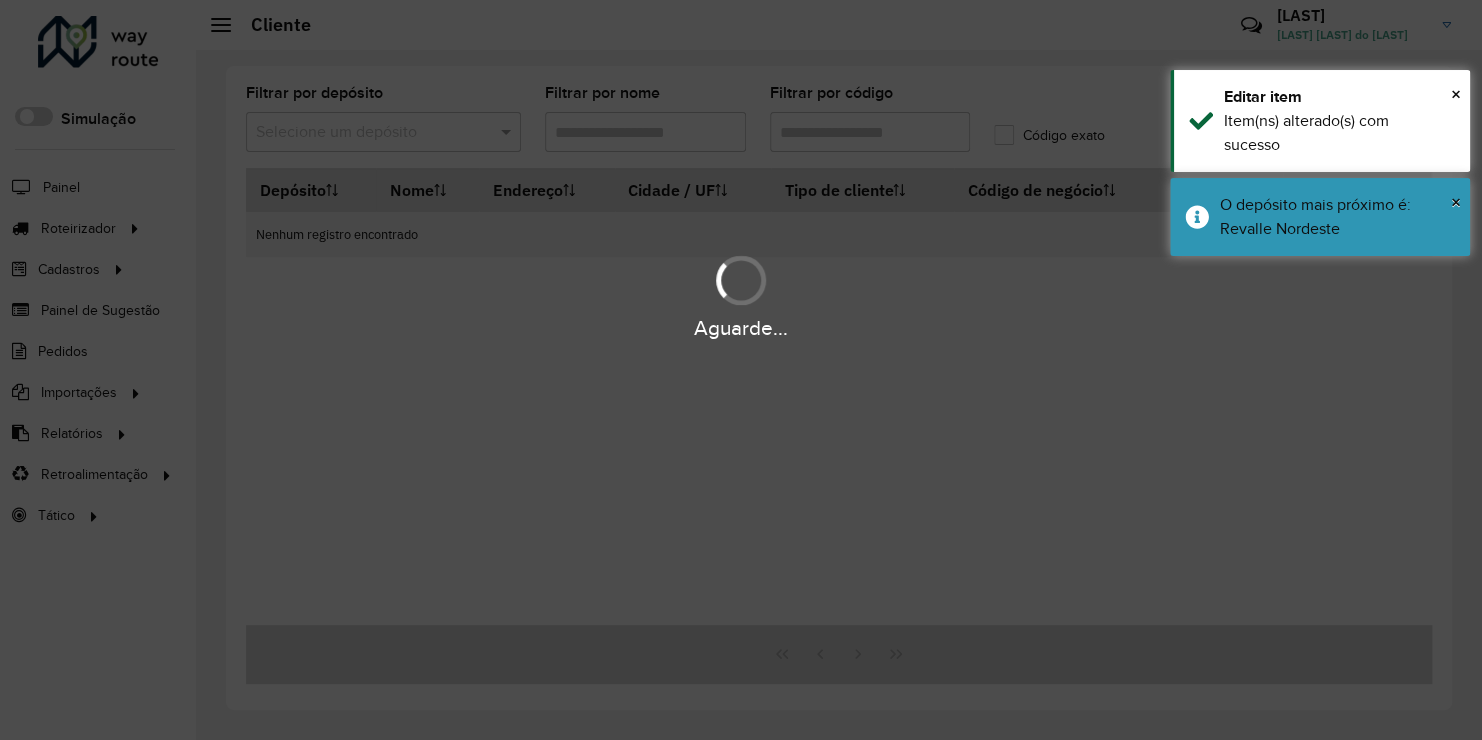 type on "*****" 